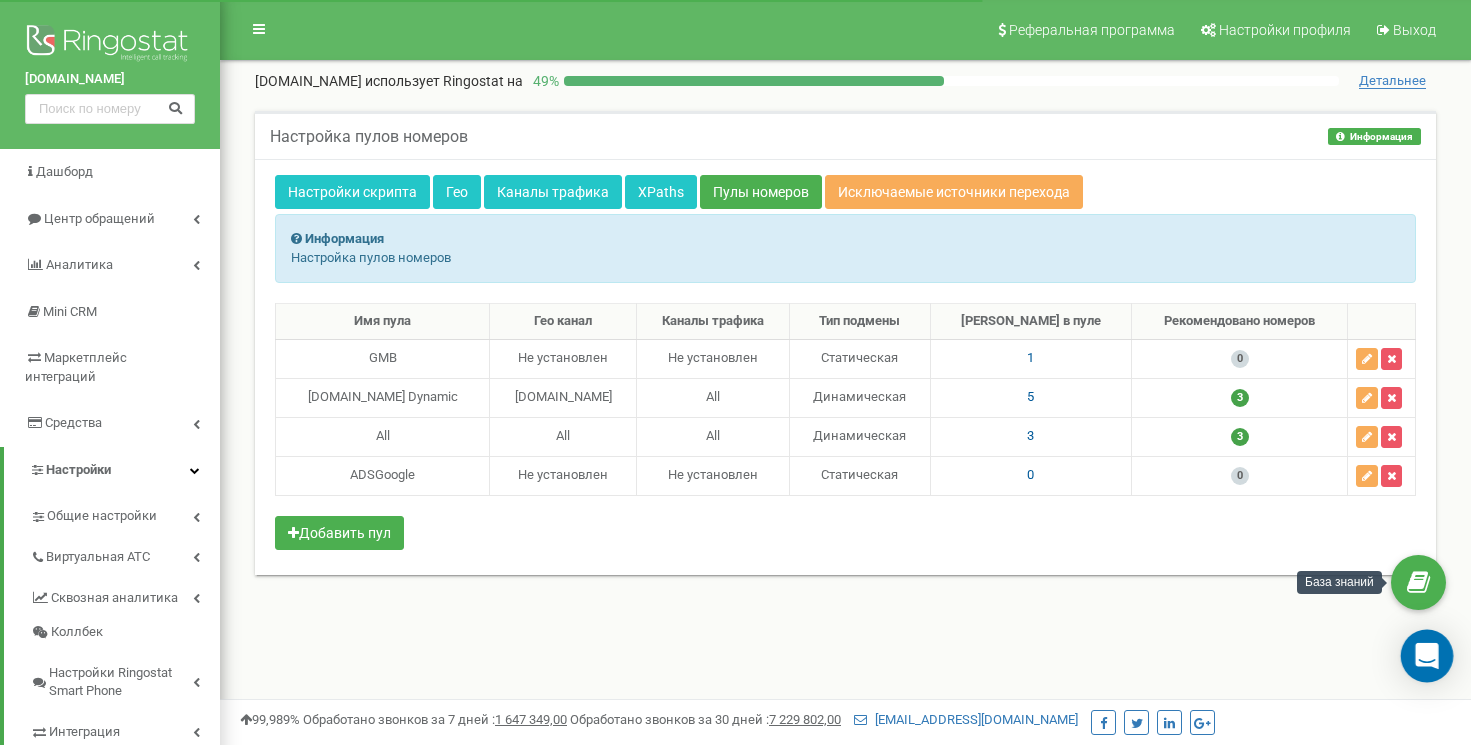 scroll, scrollTop: 0, scrollLeft: 0, axis: both 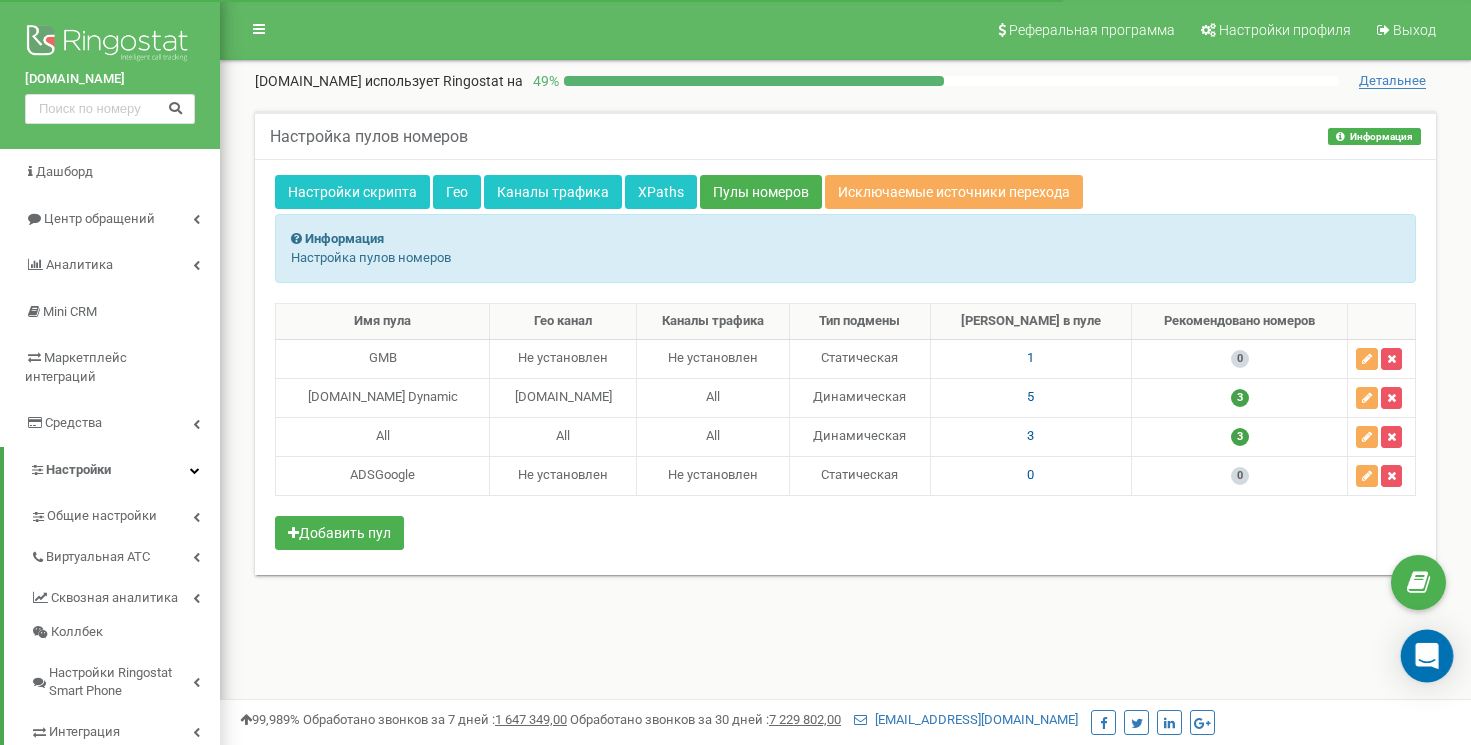 click at bounding box center (1427, 656) 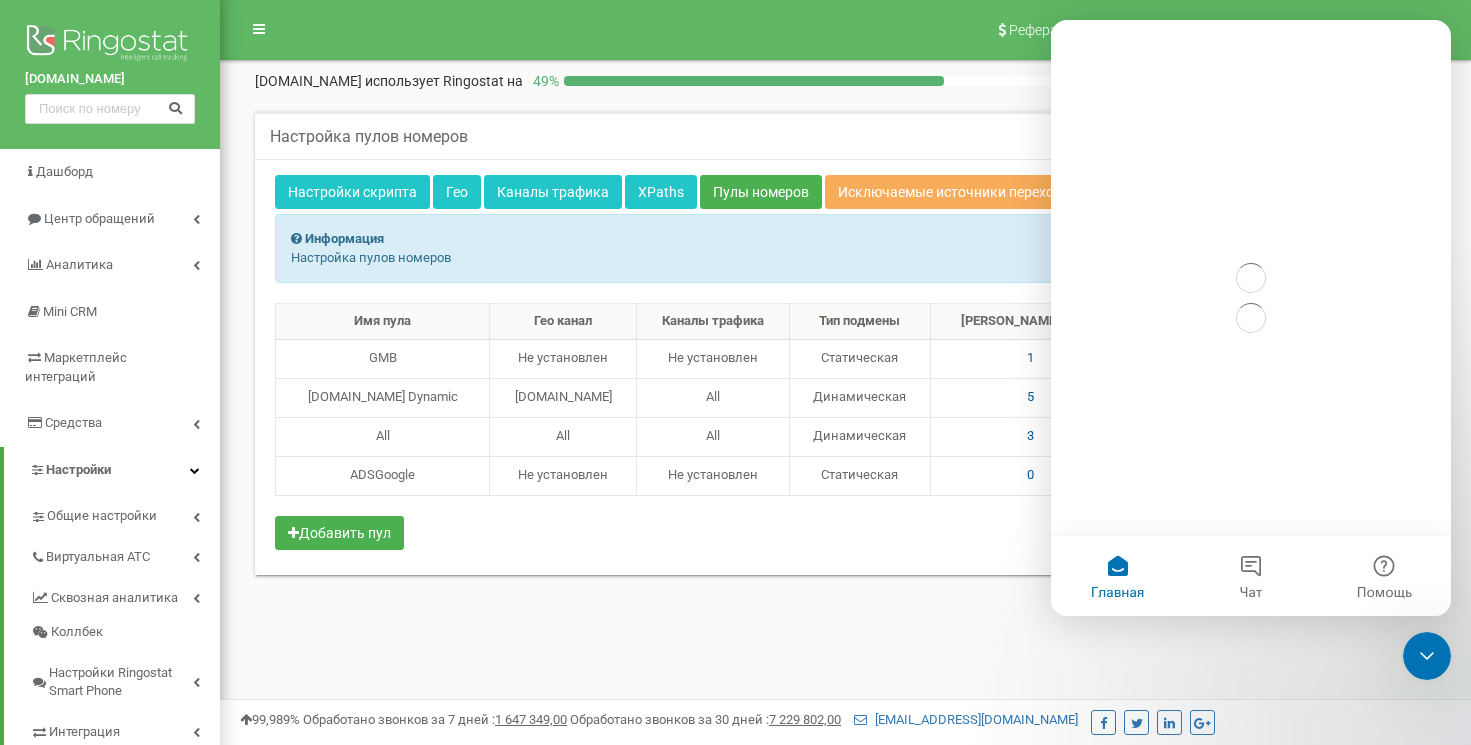 scroll, scrollTop: 0, scrollLeft: 0, axis: both 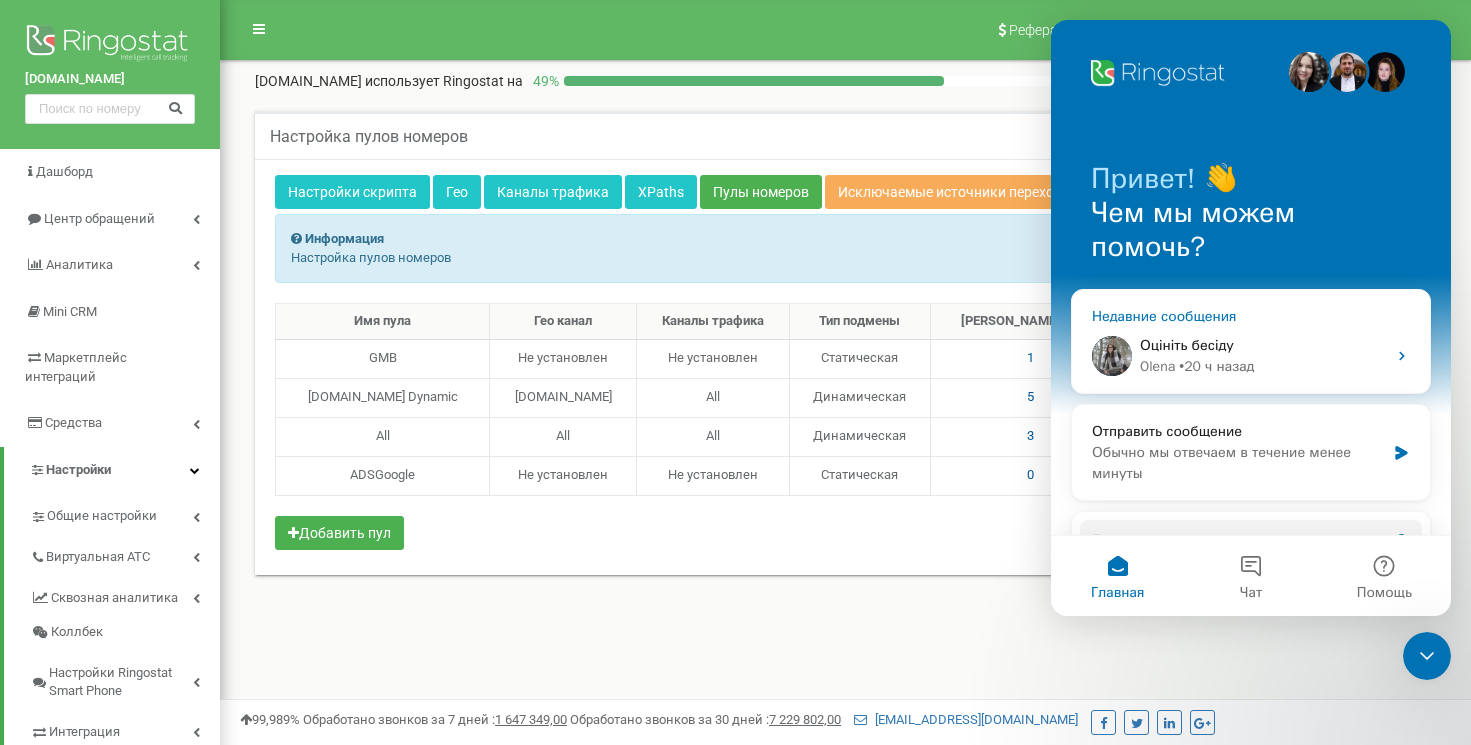 click on "Оцініть бесіду" at bounding box center [1263, 345] 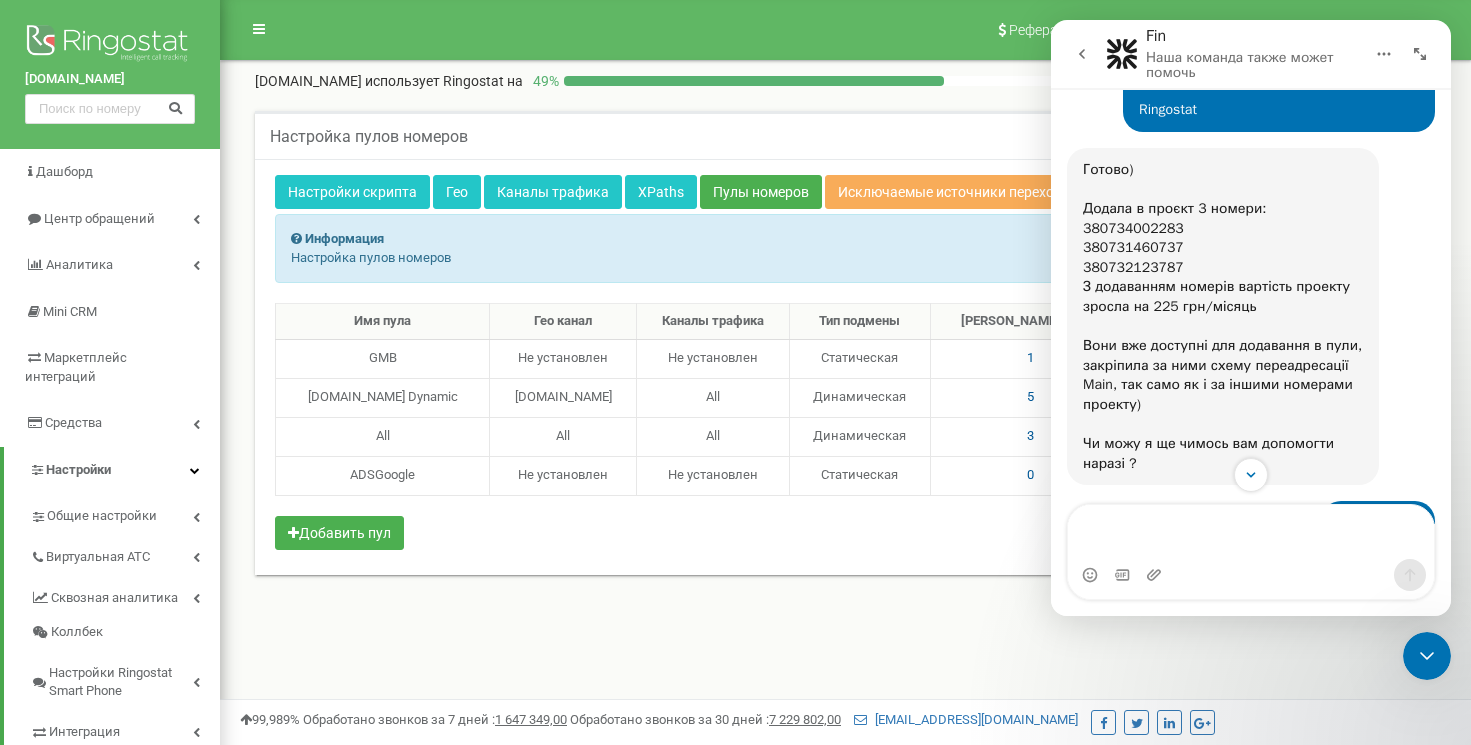 scroll, scrollTop: 3597, scrollLeft: 0, axis: vertical 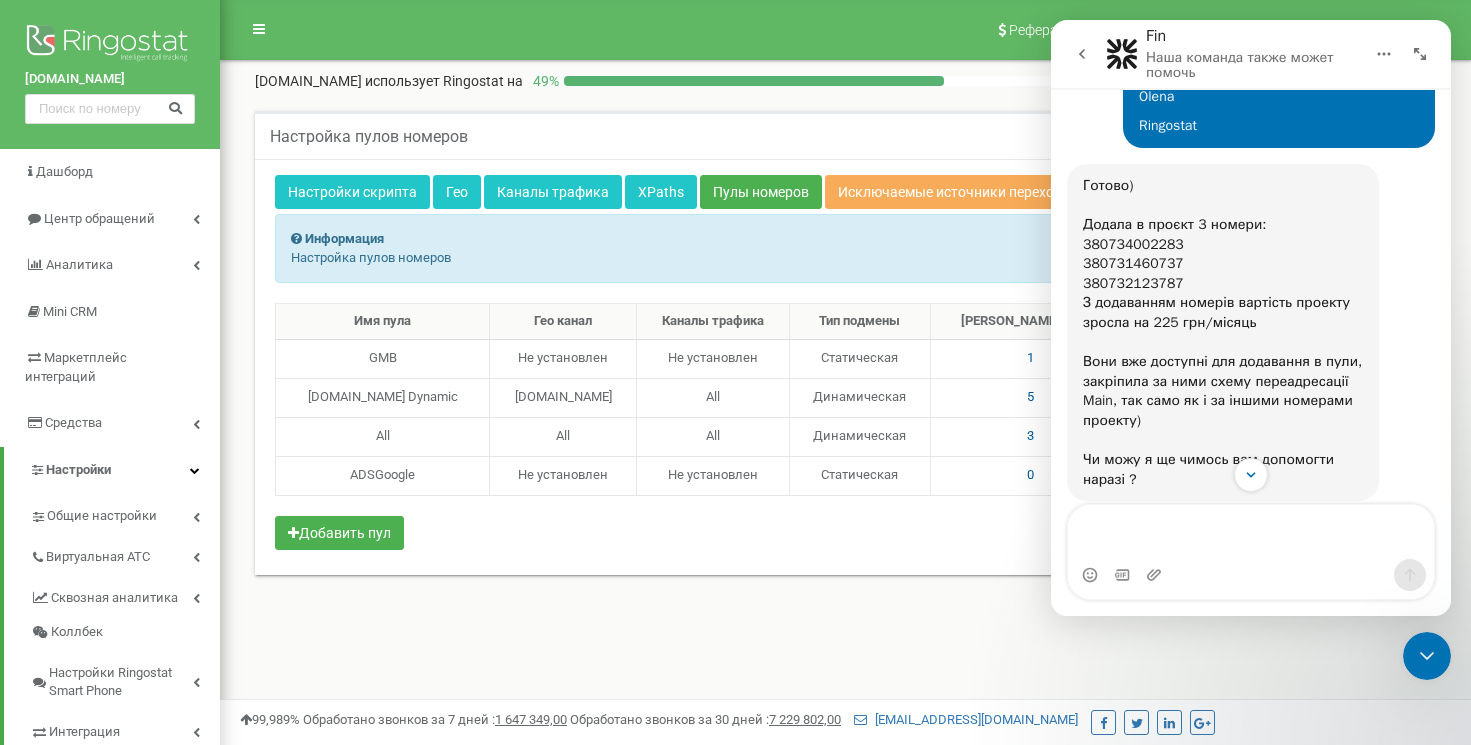 click on "Настройки скрипта
Гео
Каналы трафика
XPaths
Пулы номеров
Исключаемые источники перехода
Информация
Настройка пулов номеров
Имя пула
Гео канал
Каналы трафика GMB 1" at bounding box center (845, 367) 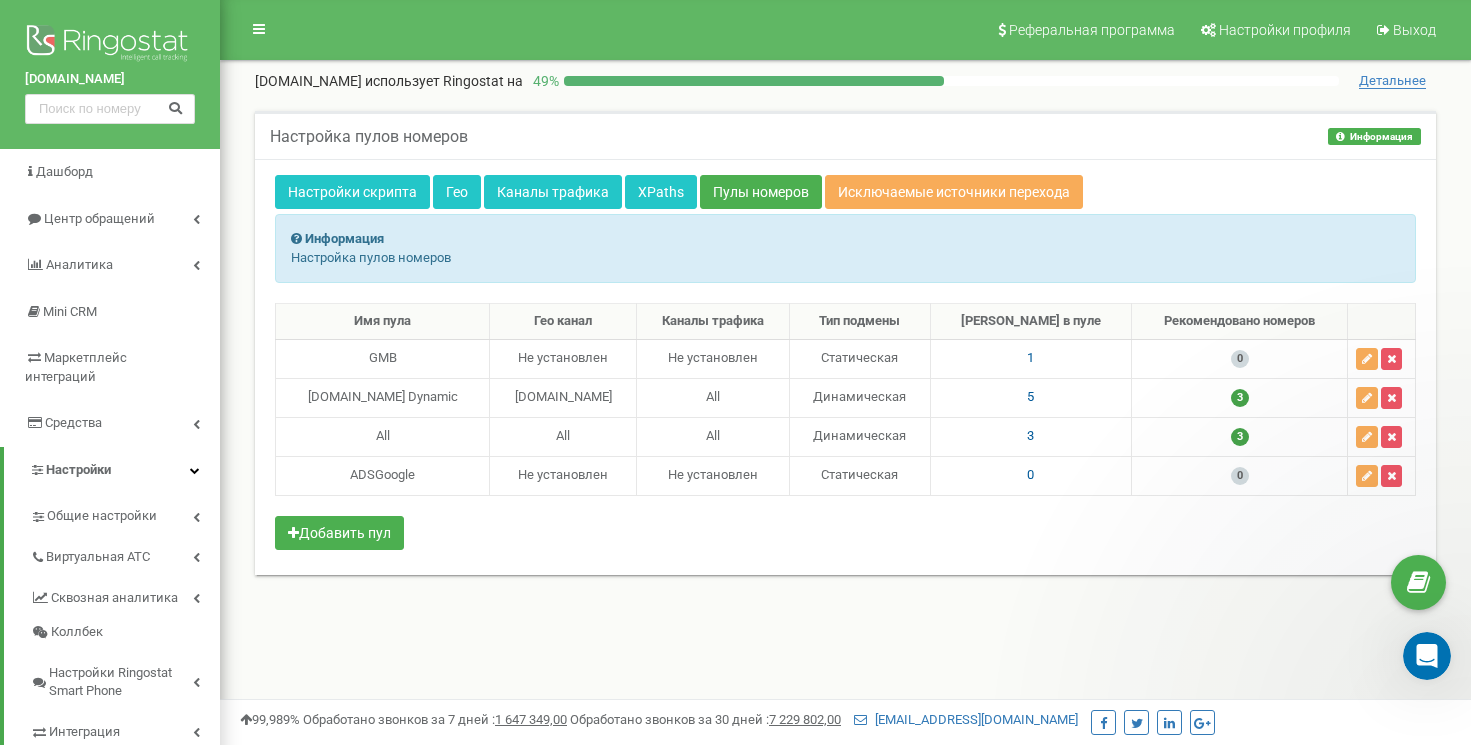 scroll, scrollTop: 0, scrollLeft: 0, axis: both 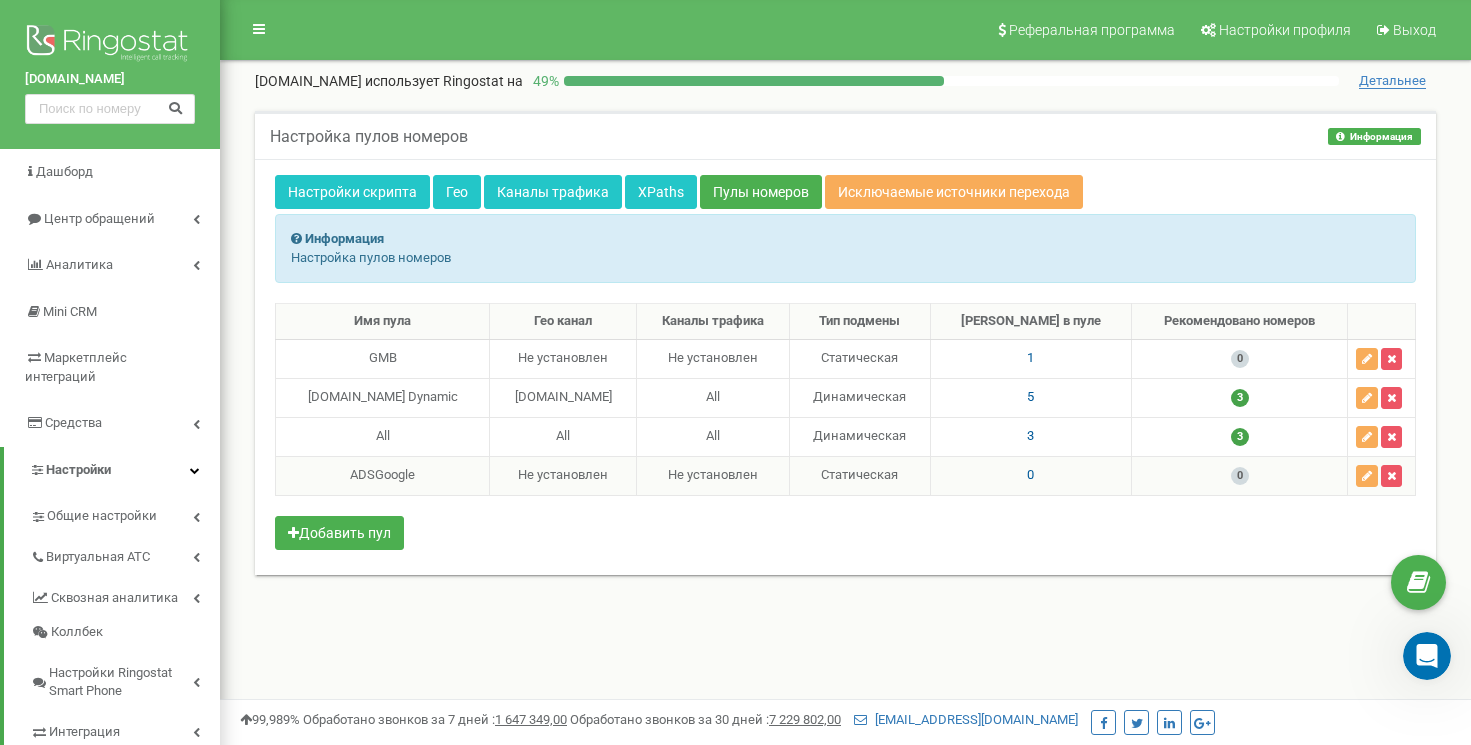click on "0" at bounding box center [1031, 475] 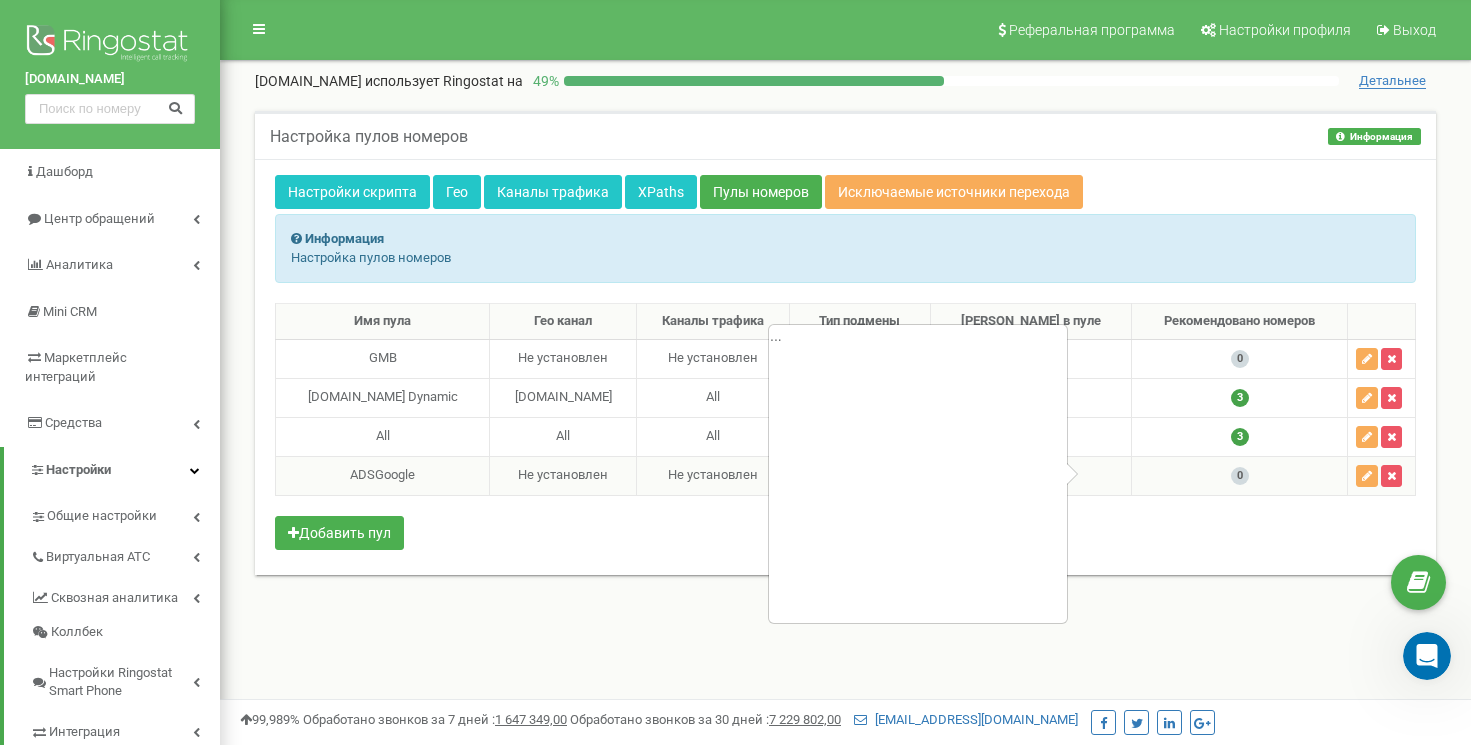 scroll, scrollTop: 28, scrollLeft: 0, axis: vertical 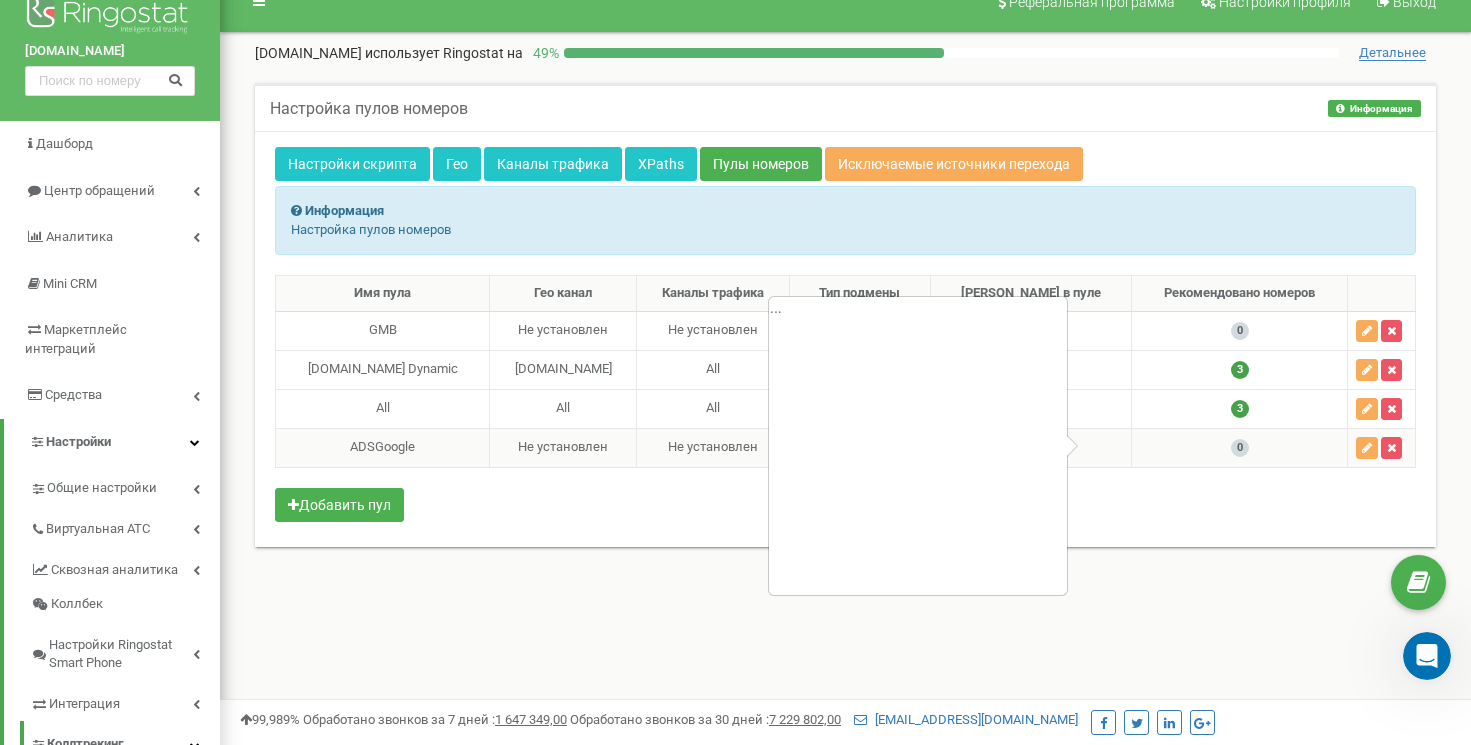 click on "0 ..." at bounding box center (1031, 447) 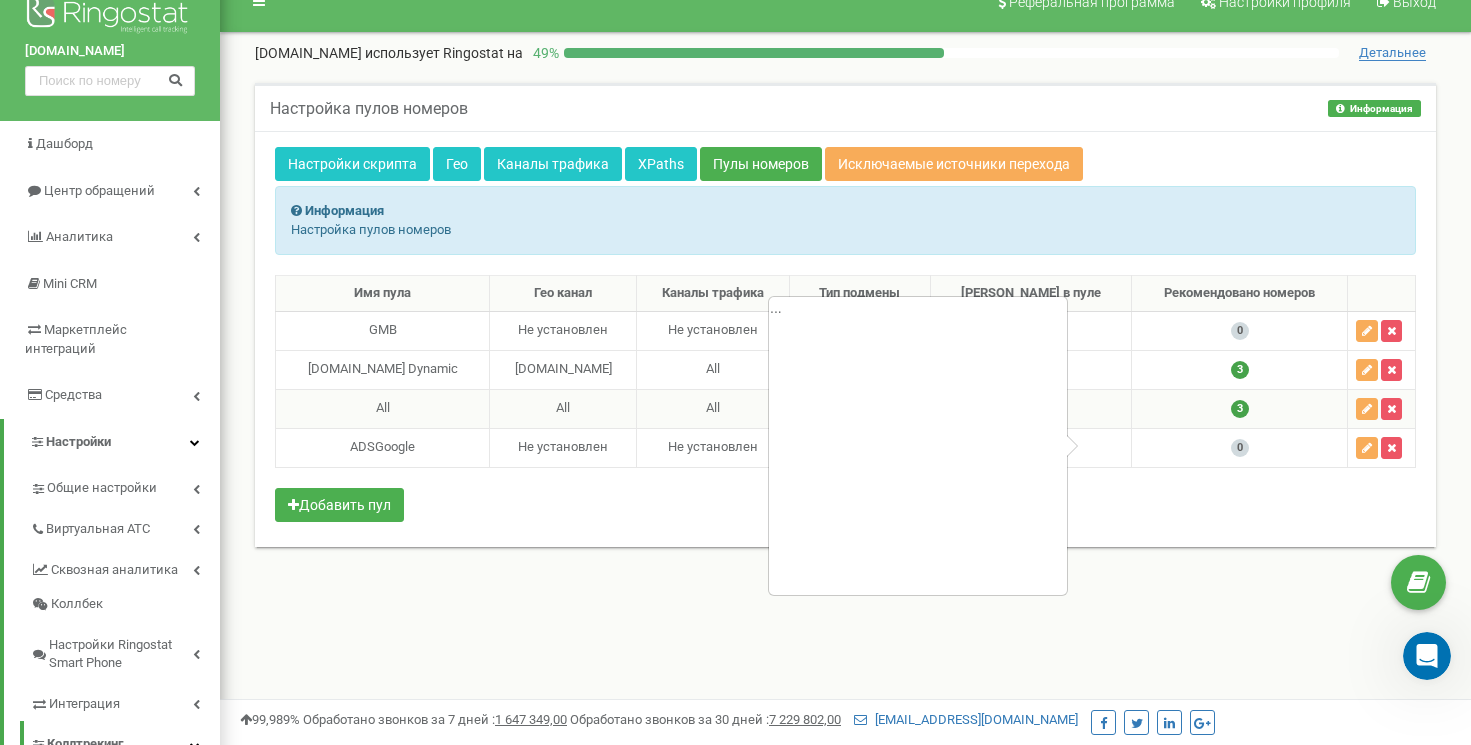click on "3" at bounding box center [1030, 407] 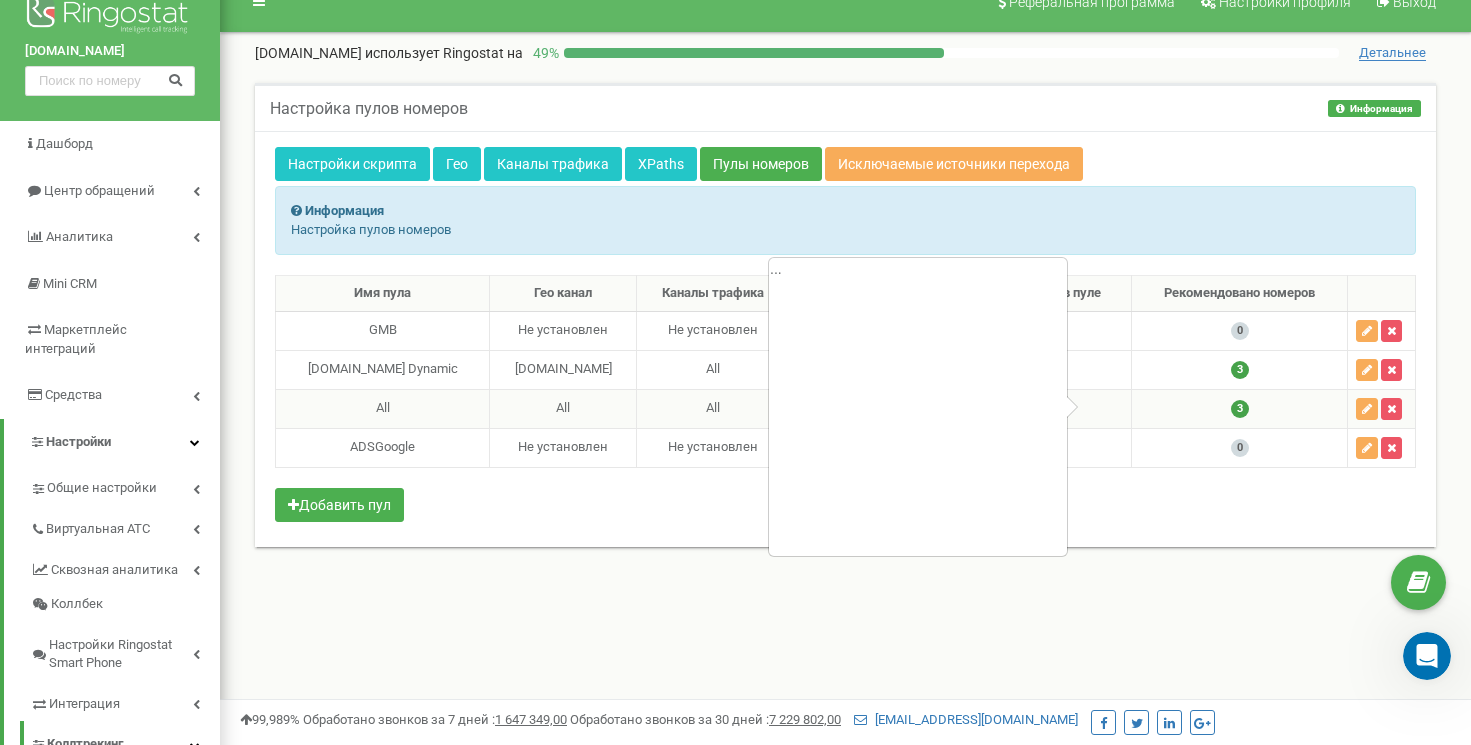 click on "3" at bounding box center [1030, 407] 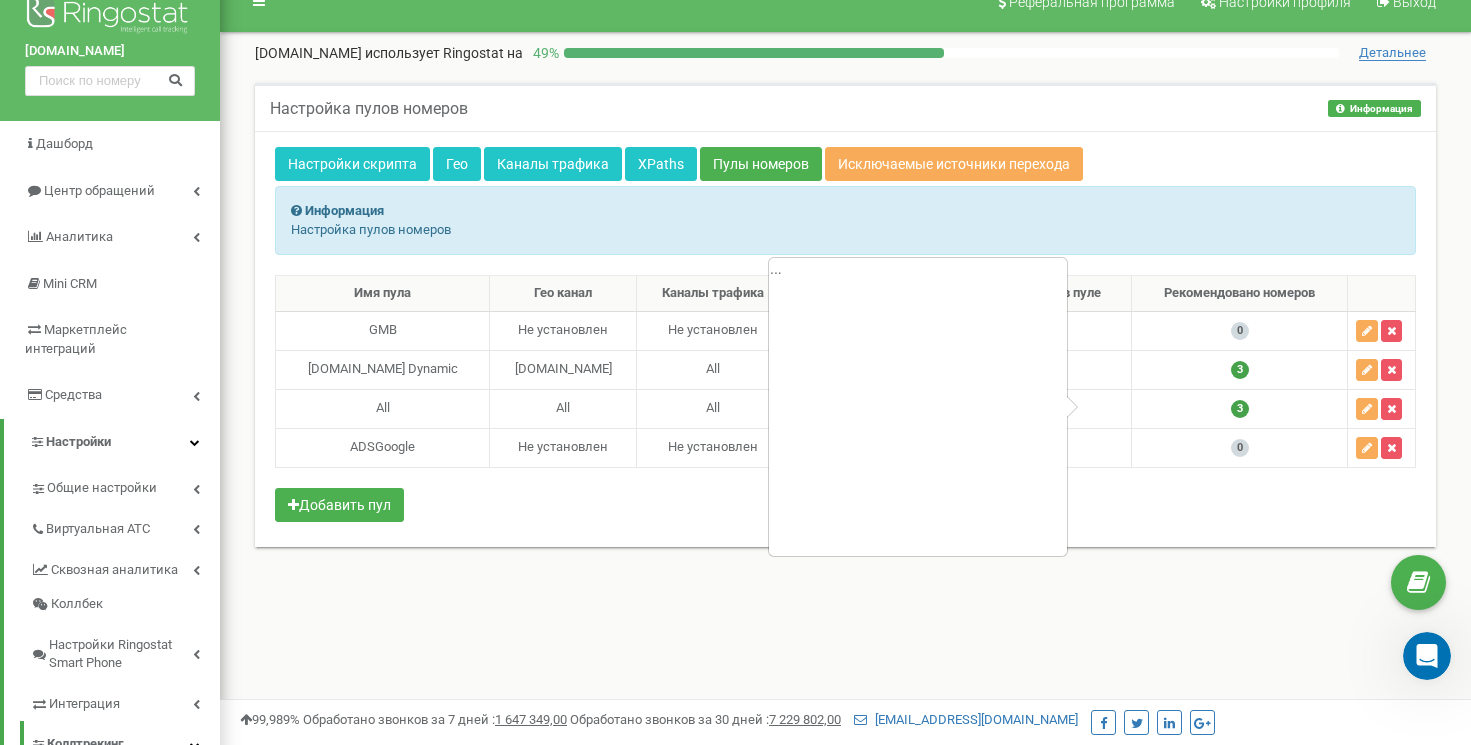 click on "Имя пула
Гео канал
Каналы трафика
Тип подмены
Номеров в пуле
Рекомендовано номеров
GMB
Не установлен
Не установлен
1 All 5 All 3" at bounding box center [845, 401] 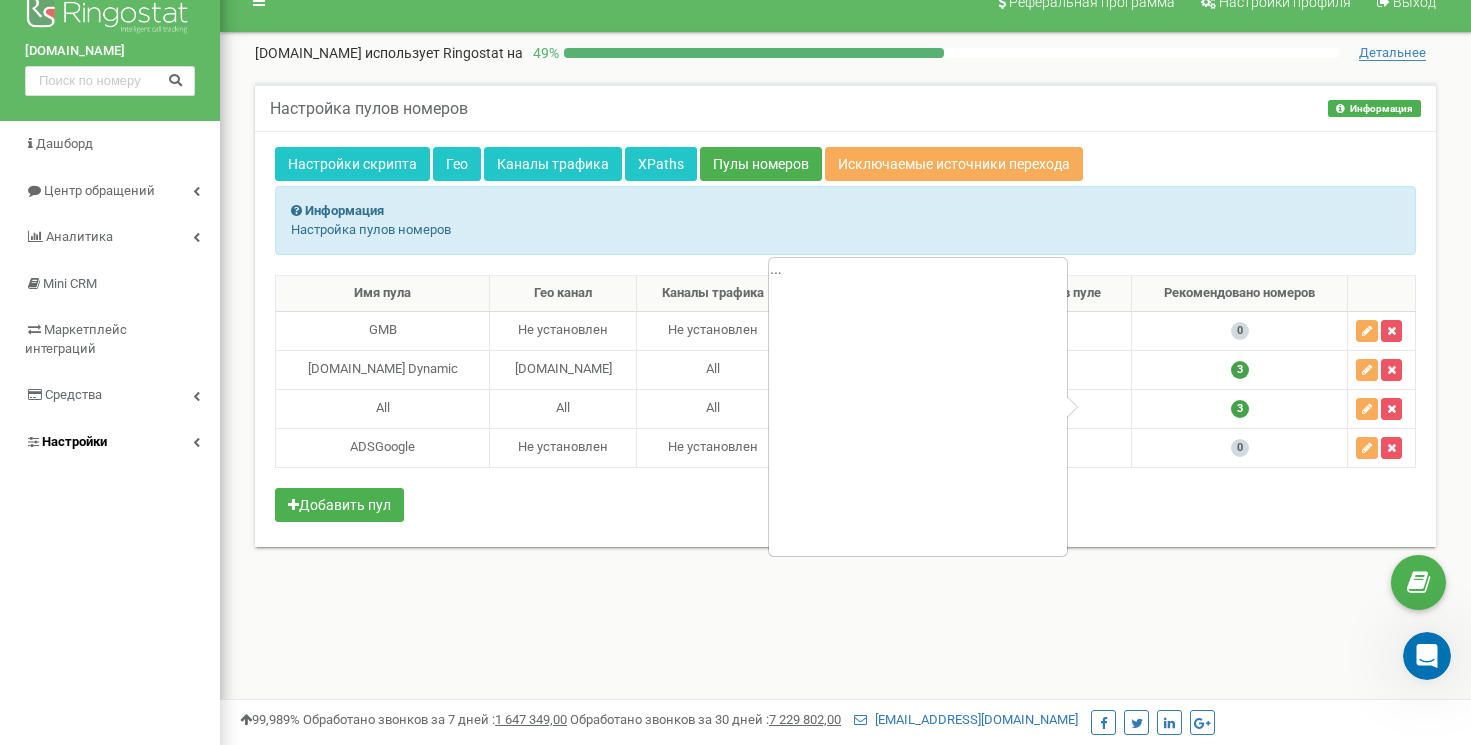 click on "Настройки" at bounding box center (110, 442) 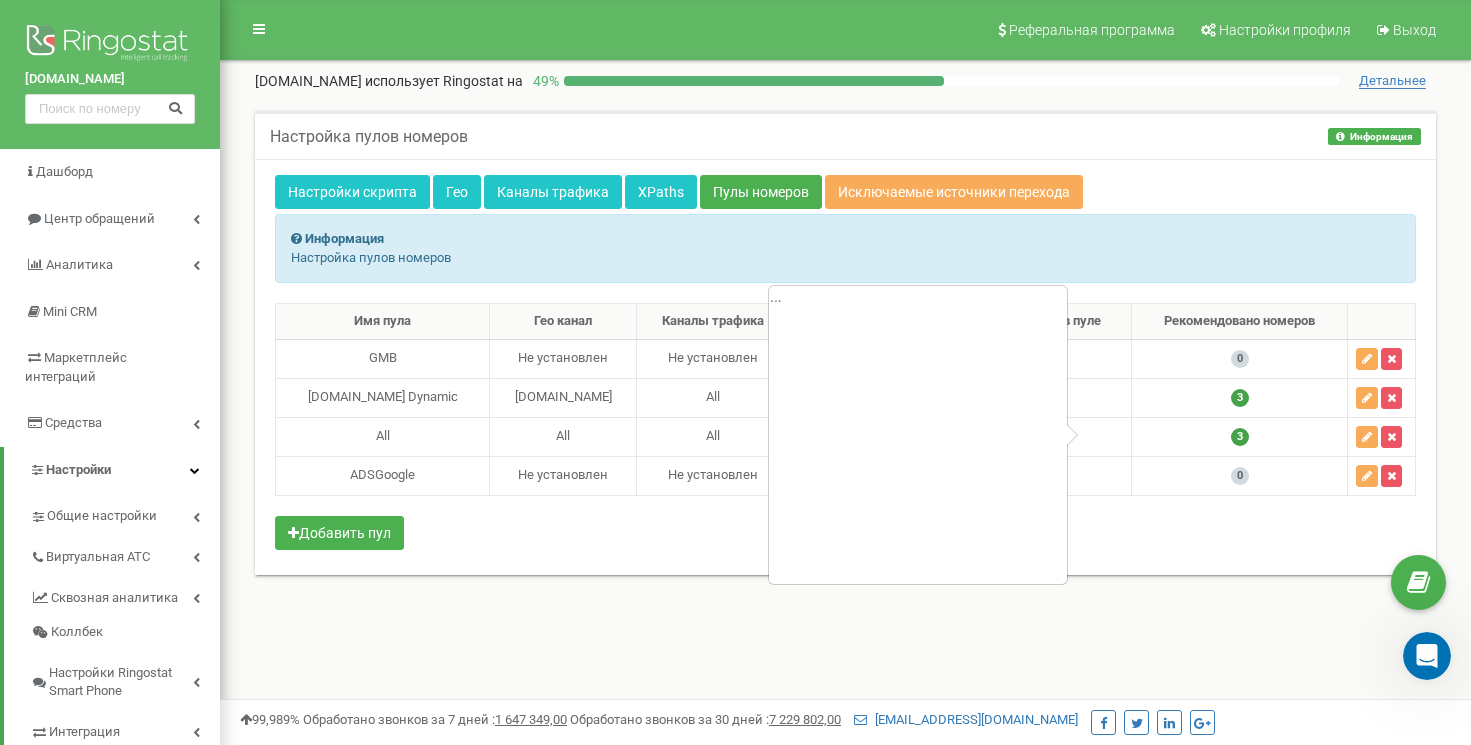 scroll, scrollTop: 0, scrollLeft: 0, axis: both 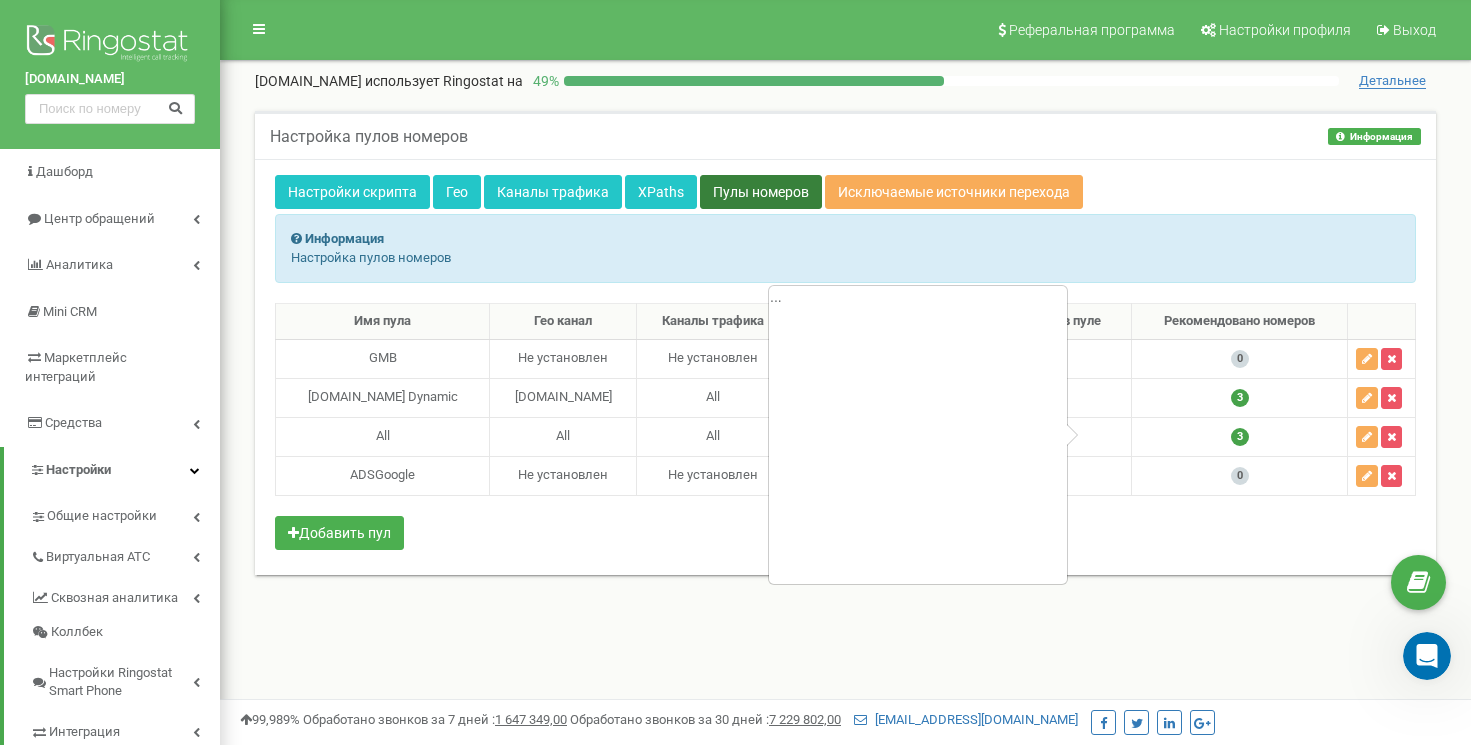 click on "Пулы номеров" at bounding box center (761, 192) 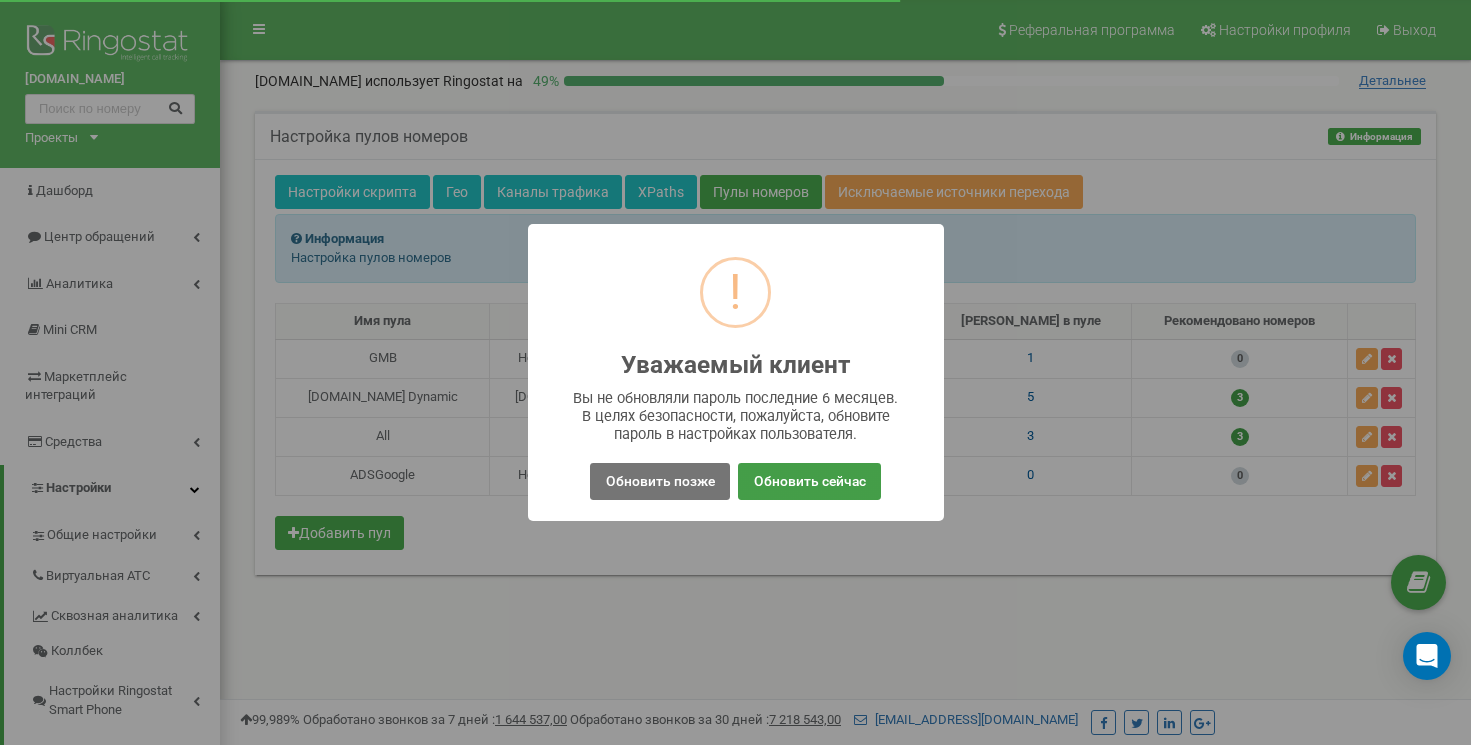 scroll, scrollTop: 0, scrollLeft: 0, axis: both 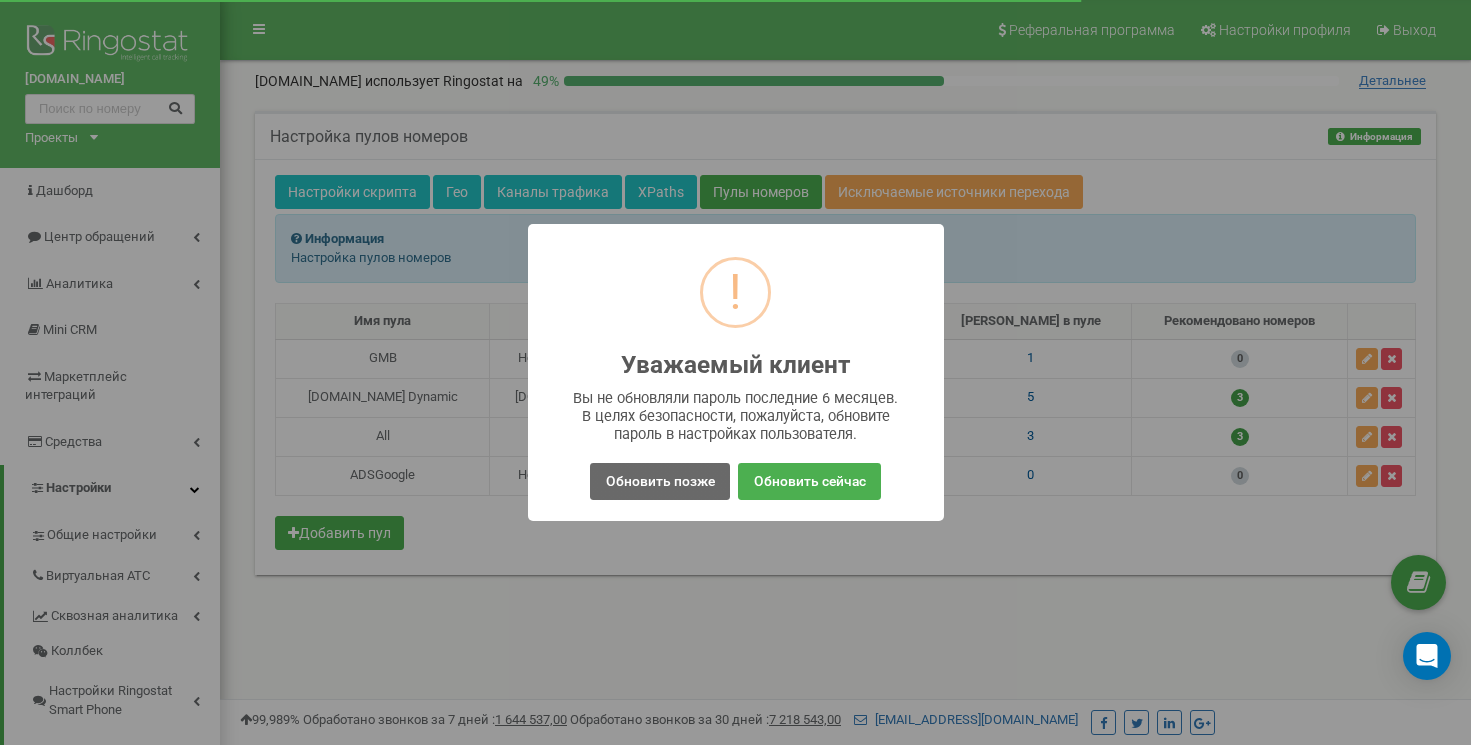 click on "Обновить позже" at bounding box center [659, 481] 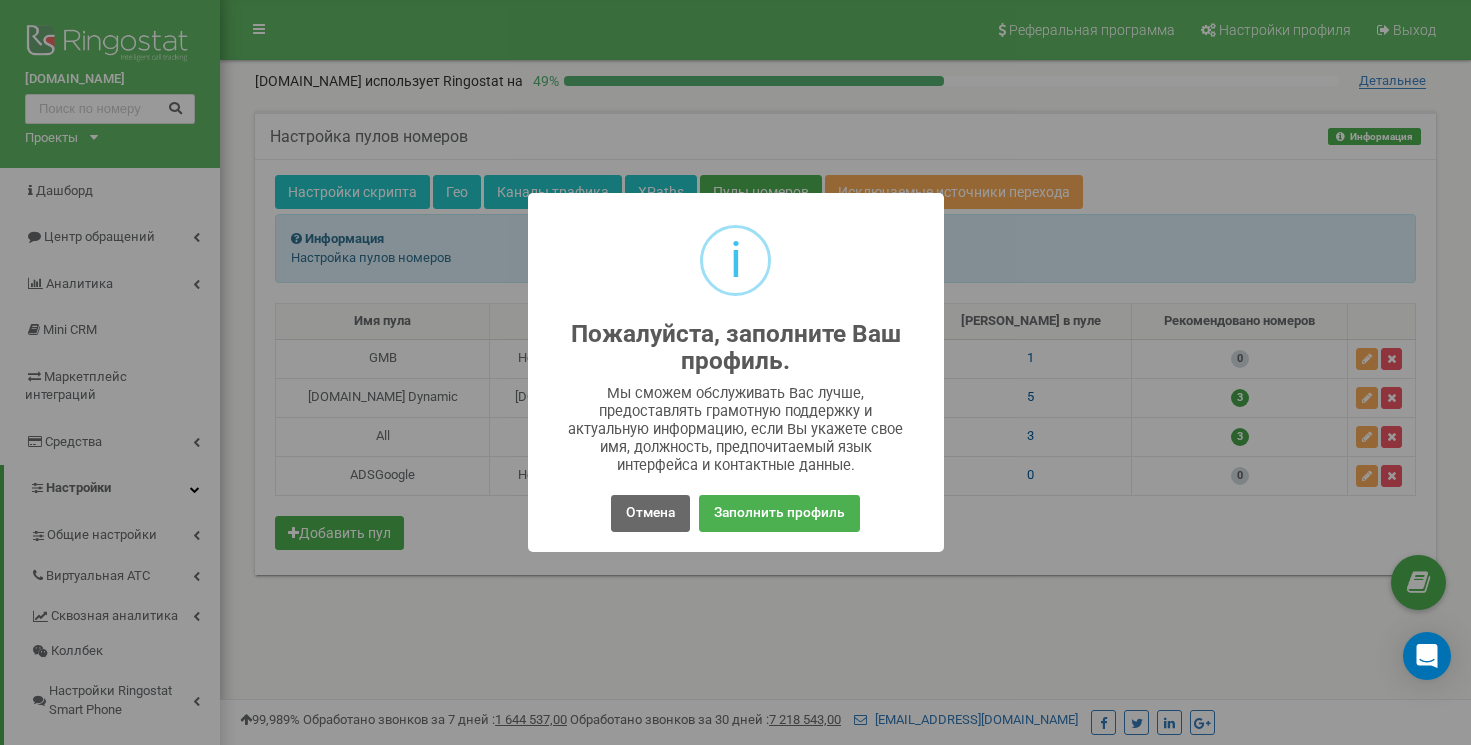 click on "Отмена" at bounding box center (650, 513) 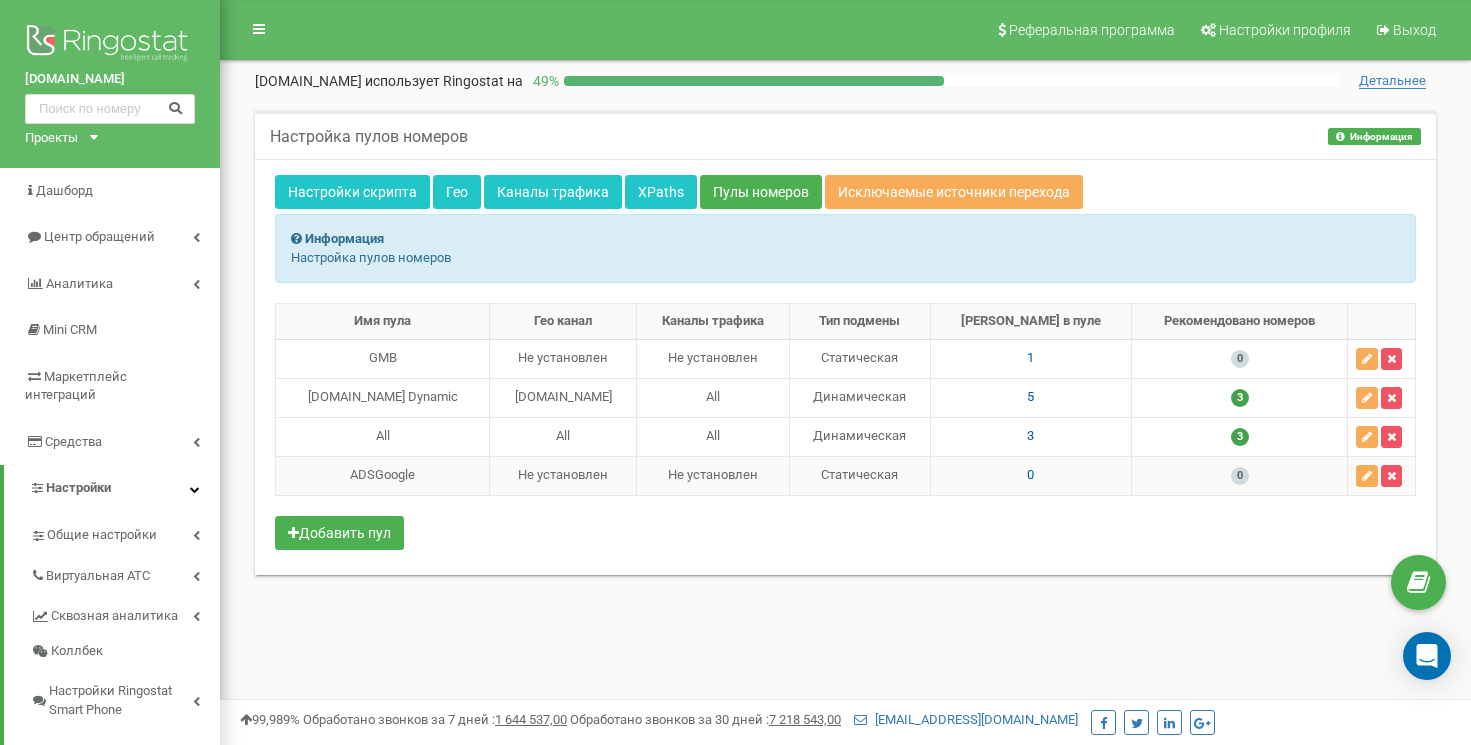 click on "0" at bounding box center (1030, 474) 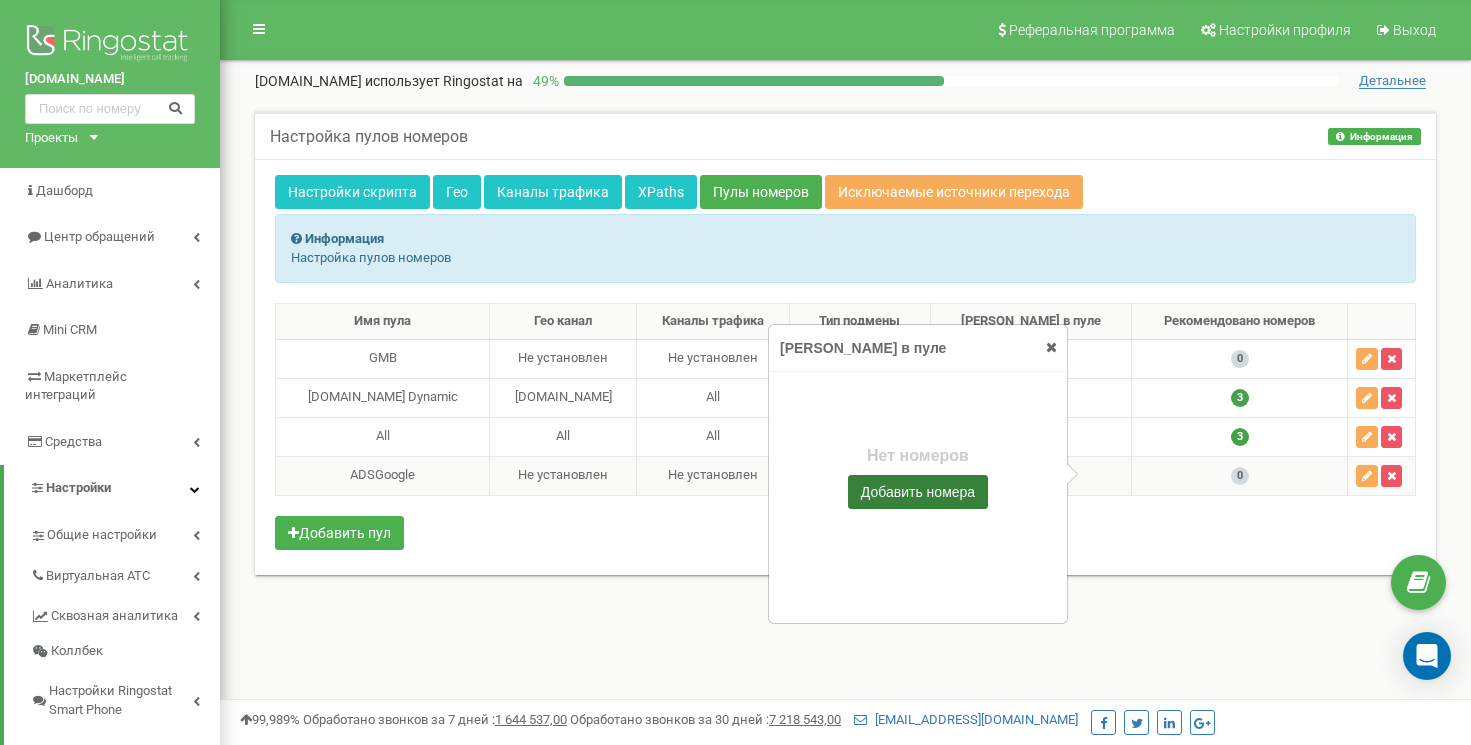 click on "Добавить номера" at bounding box center (918, 492) 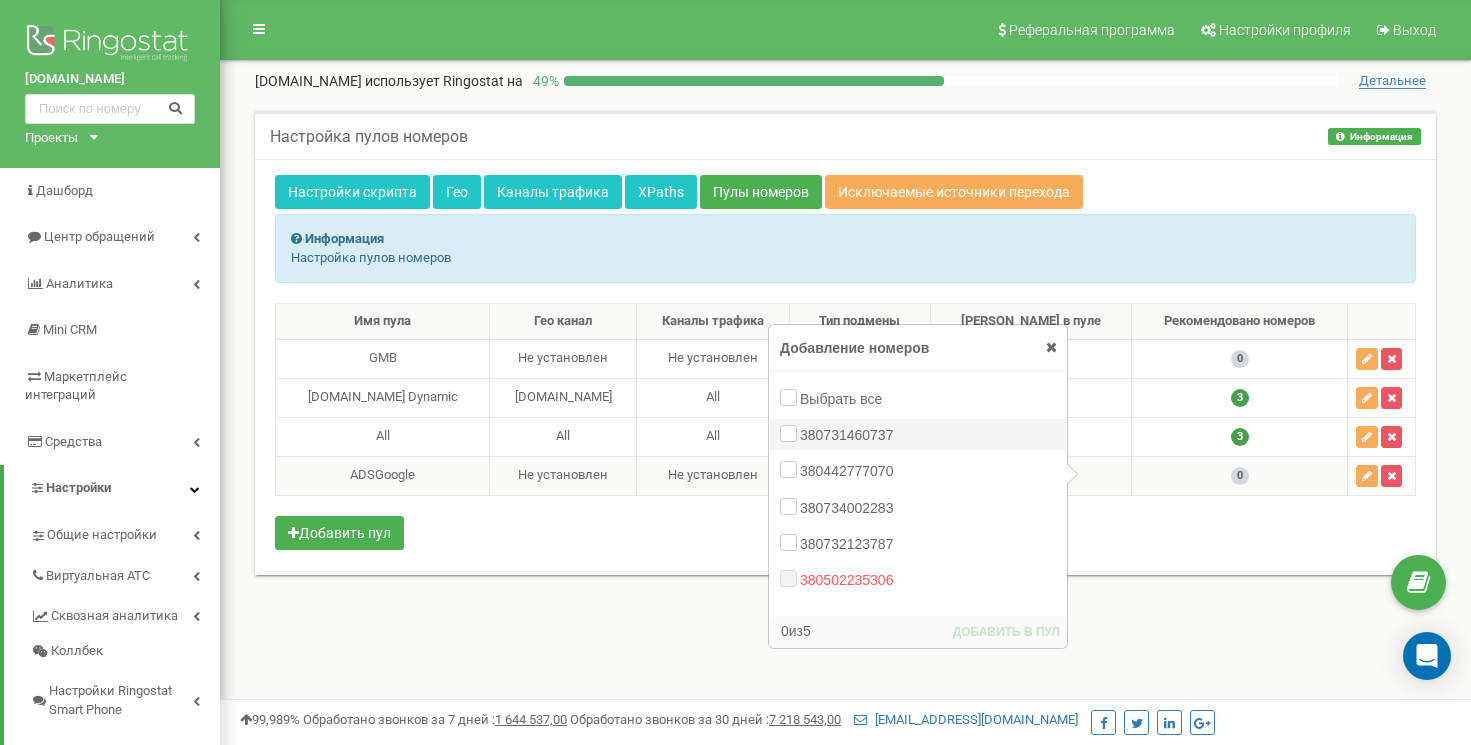 click on "380731460737" at bounding box center [918, 434] 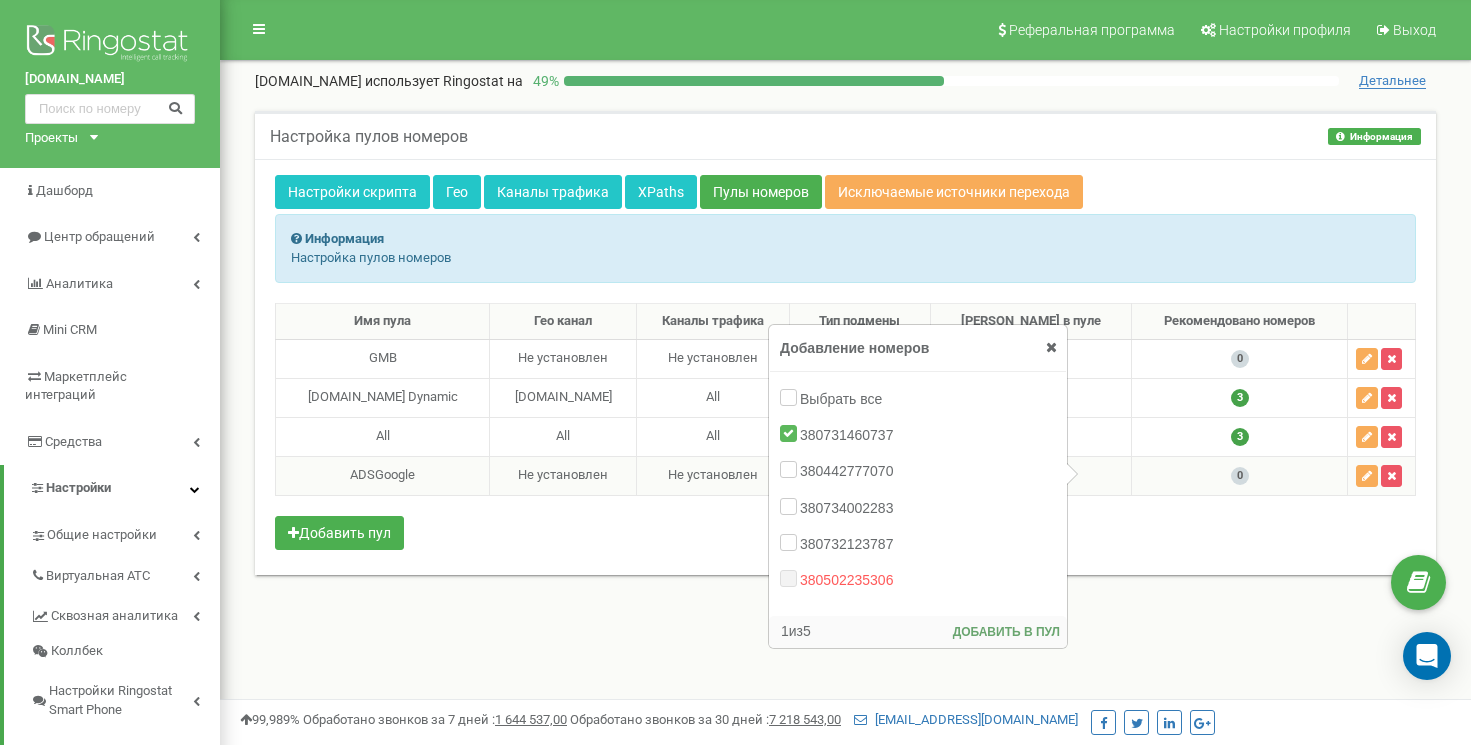click on "ДОБАВИТЬ В ПУЛ" at bounding box center [1006, 632] 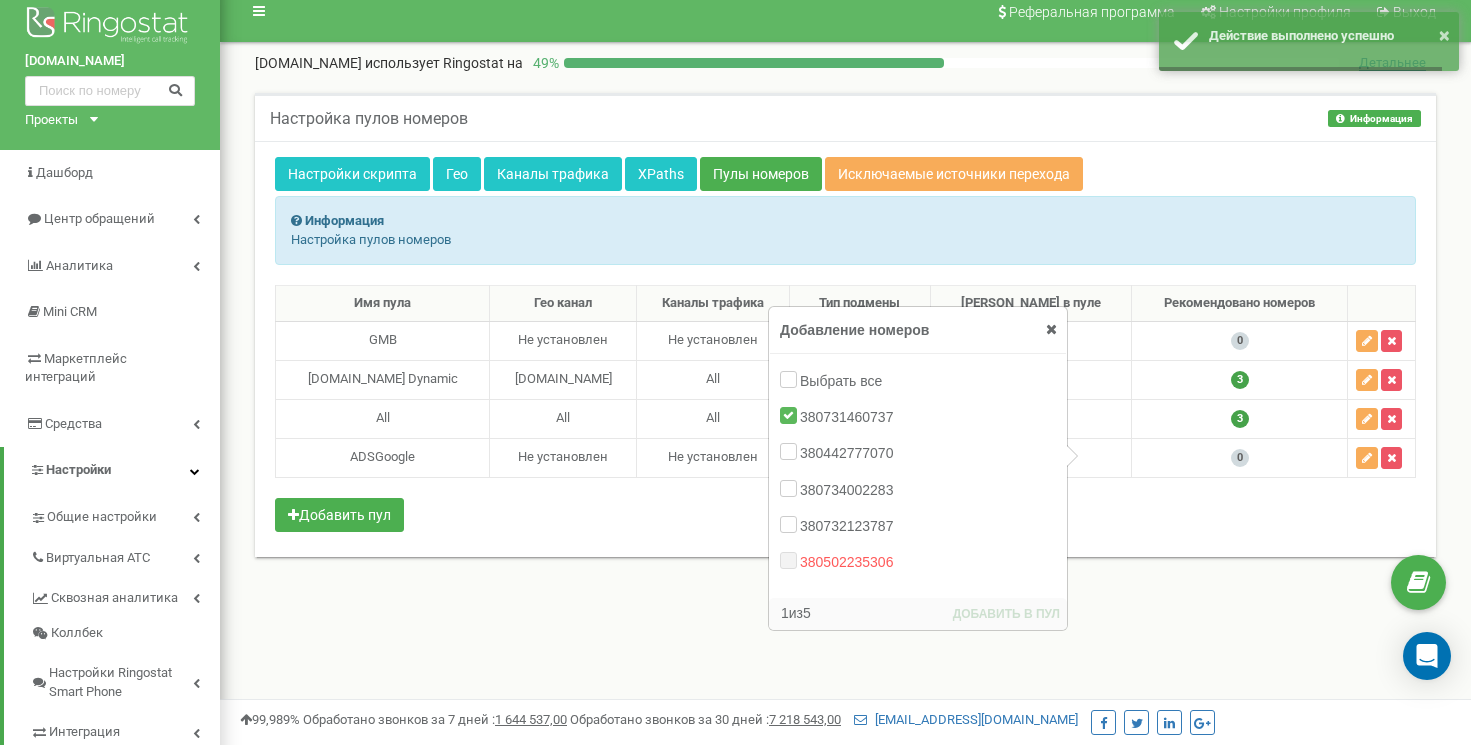 scroll, scrollTop: 25, scrollLeft: 0, axis: vertical 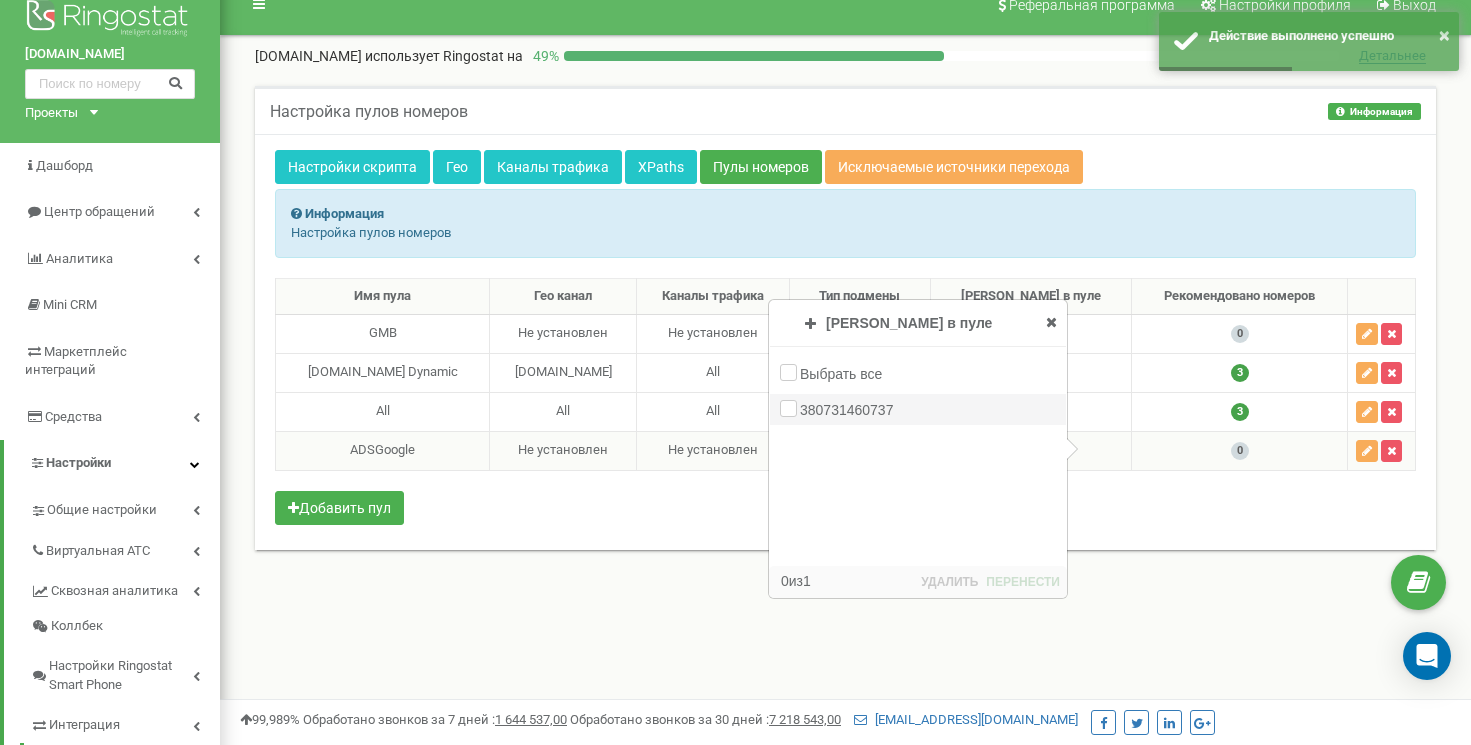 click on "380731460737" at bounding box center [849, 410] 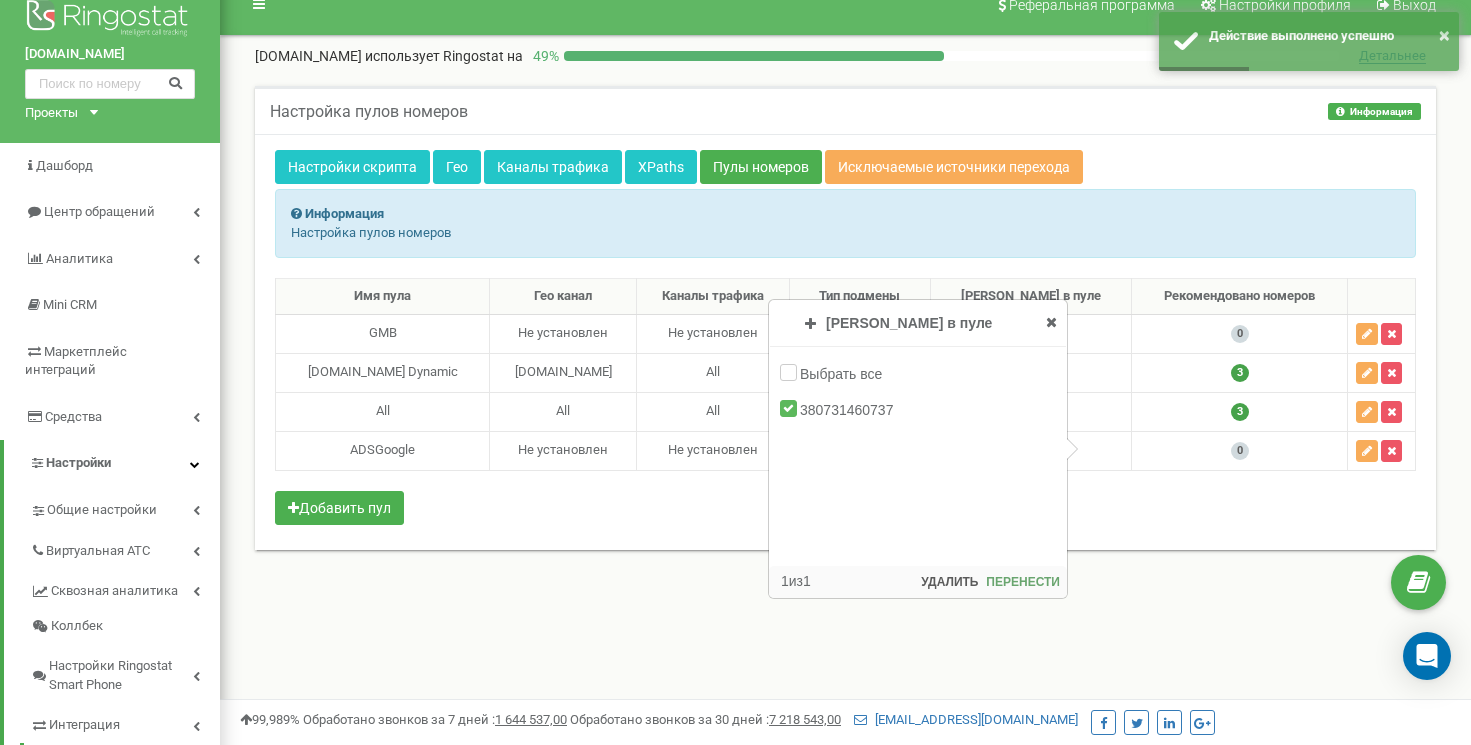 click on "Настройка пулов номеров
Информация
Информация
Настройка пулов номеров
Настройки скрипта
Гео
Каналы трафика
XPaths
Пулы номеров
Исключаемые источники перехода
Информация
Настройка пулов номеров
GMB 1 All" at bounding box center [845, 330] 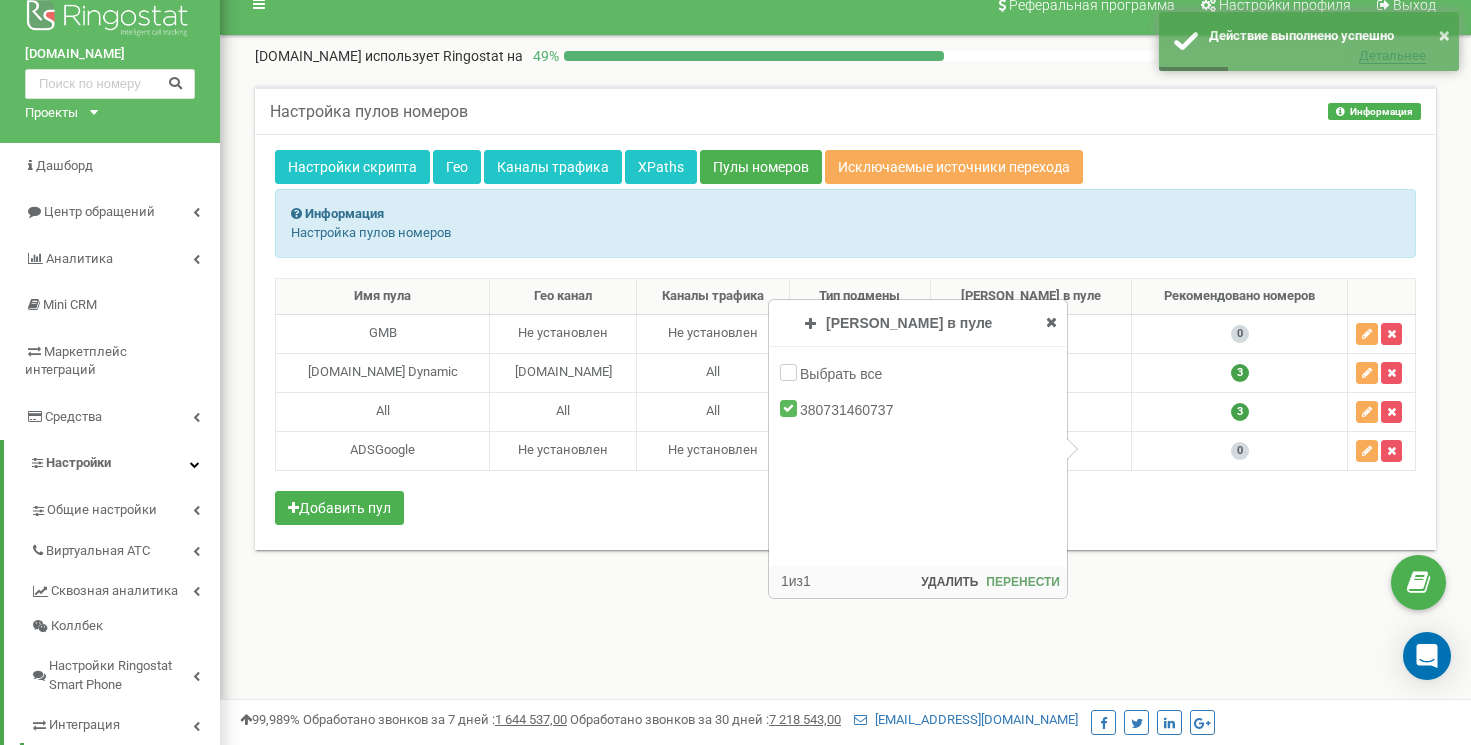 click on "Настройка пулов номеров
Информация
Информация
Настройка пулов номеров
Настройки скрипта
Гео
Каналы трафика
XPaths
Пулы номеров
Исключаемые источники перехода
Информация
Настройка пулов номеров
Имя пула" at bounding box center [845, 340] 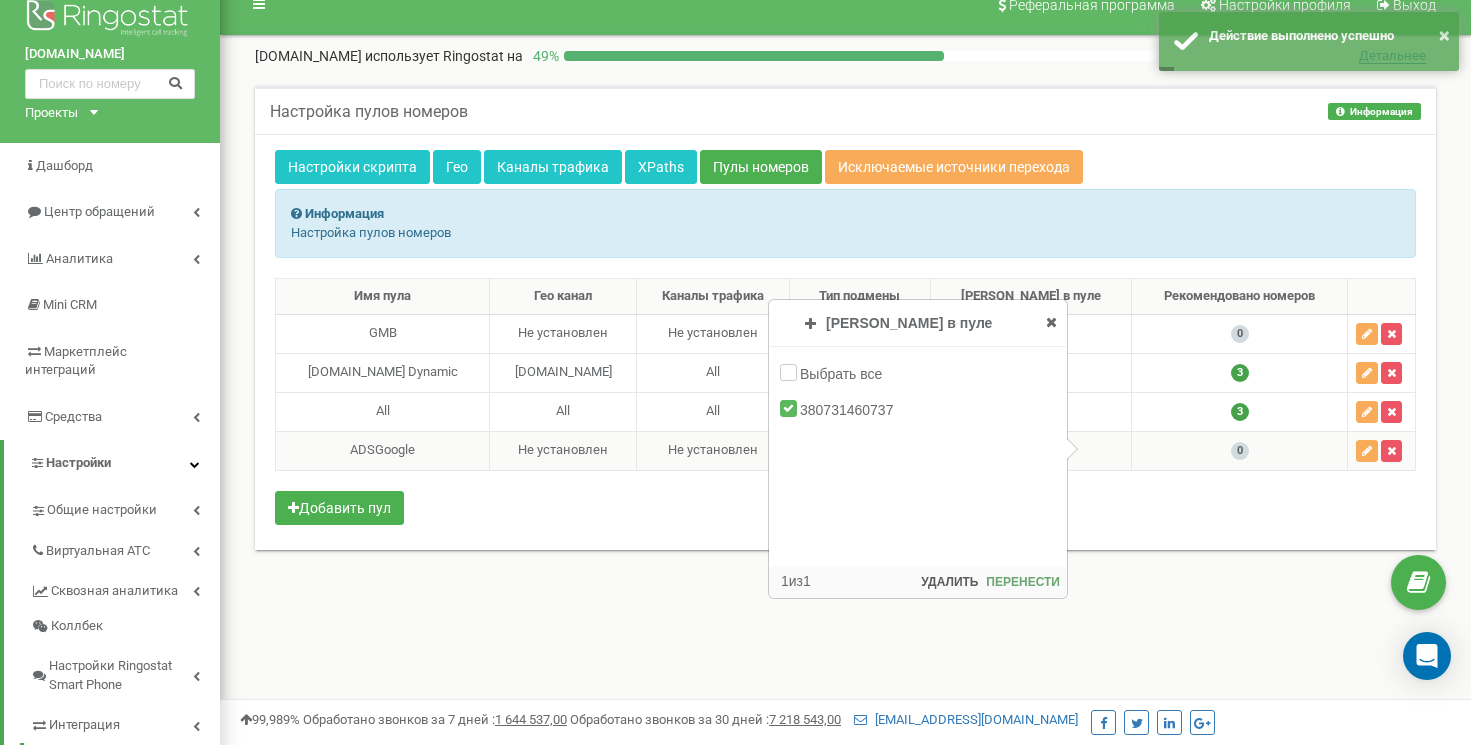 click on "1
Номеров в пуле
Добавление номеров
Пулы номеров
Выбрать все
380442777070
380734002283
380732123787
0 1 0" at bounding box center [1031, 450] 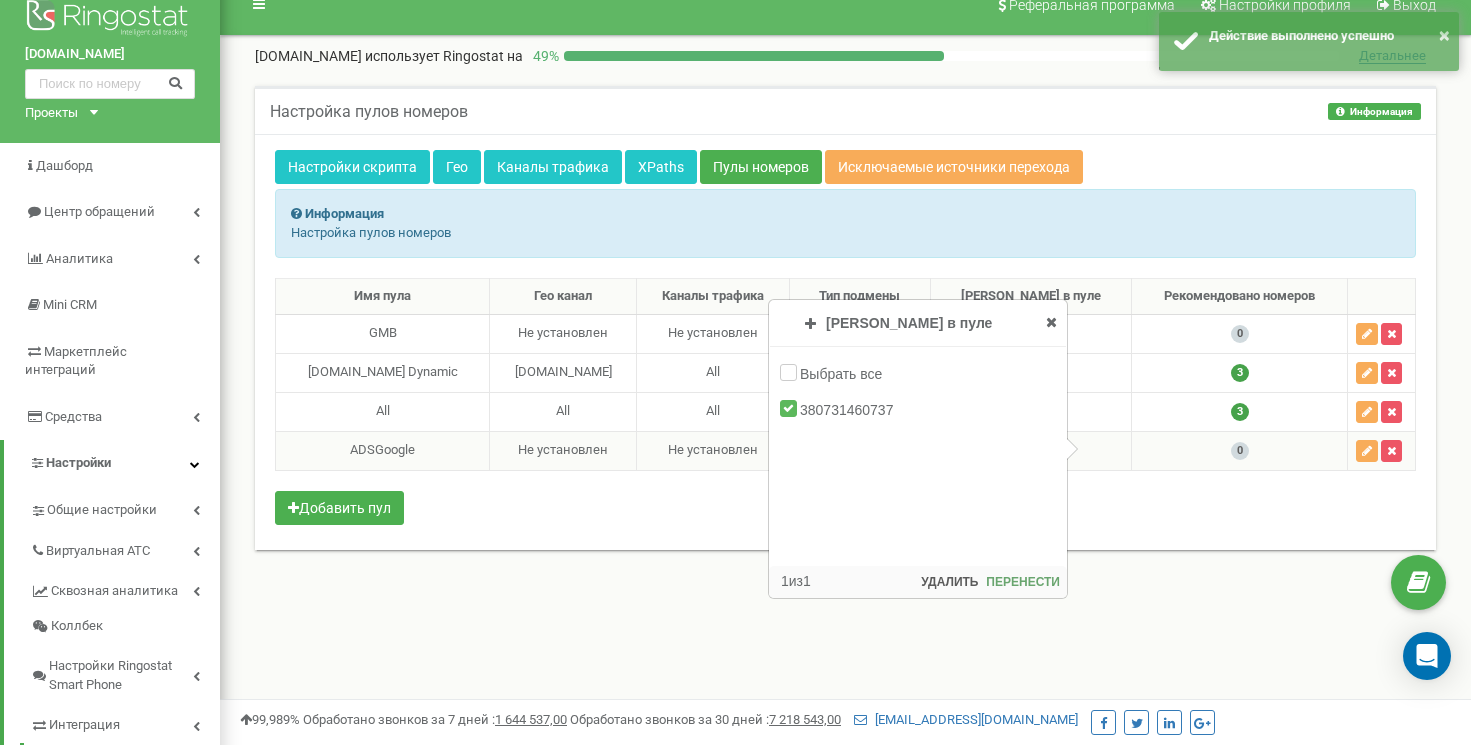click on "1
Номеров в пуле
Добавление номеров
Пулы номеров
Выбрать все
380442777070
380734002283
380732123787
0 1 0" at bounding box center [1031, 450] 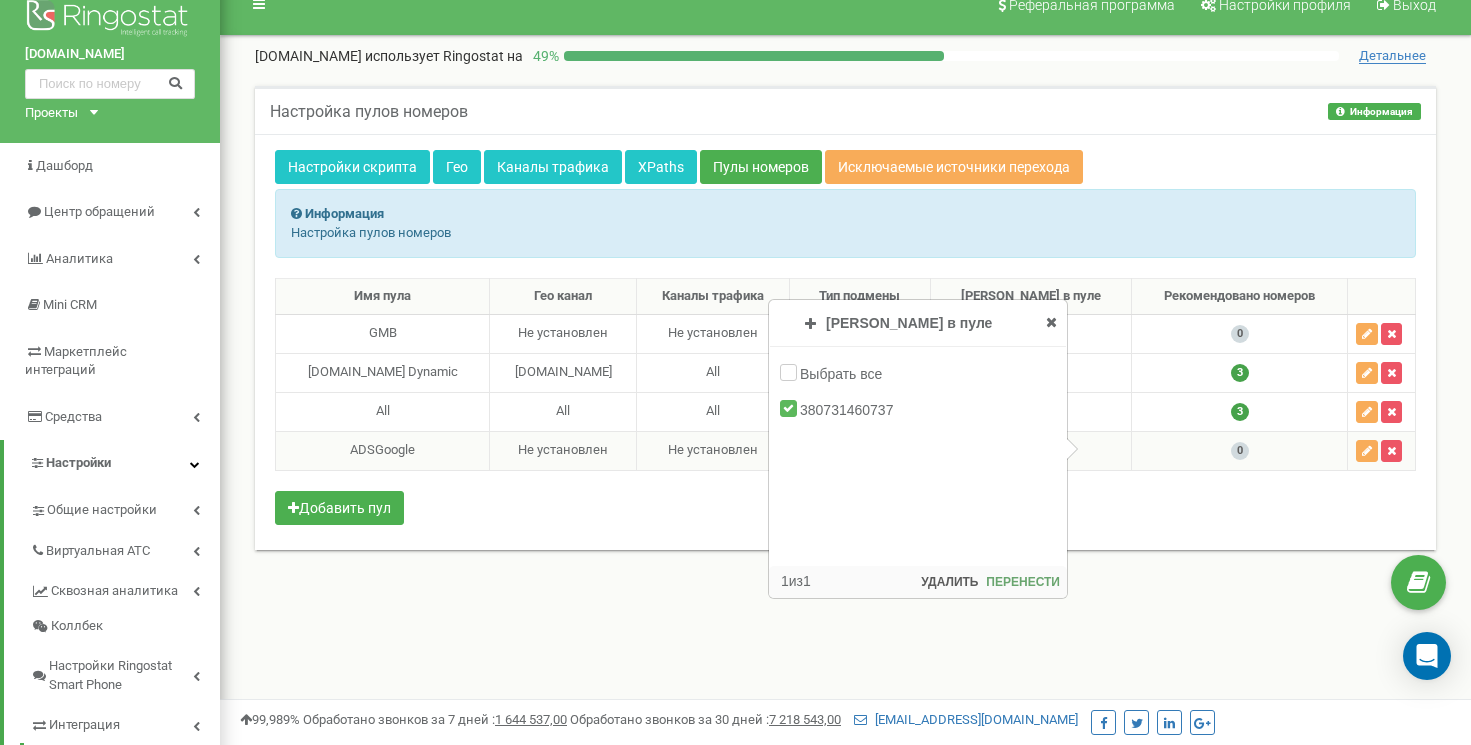 click at bounding box center (1051, 322) 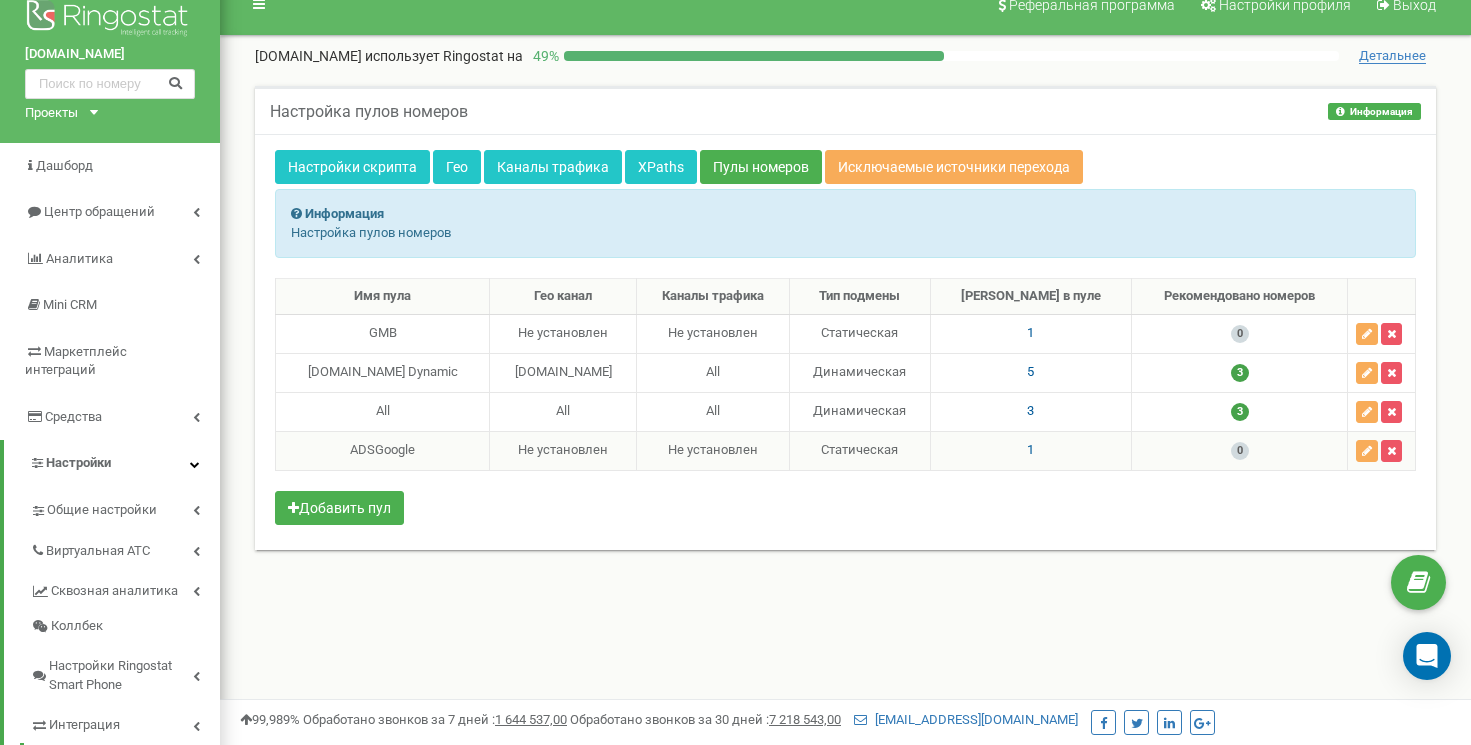 click on "Не установлен" at bounding box center [712, 450] 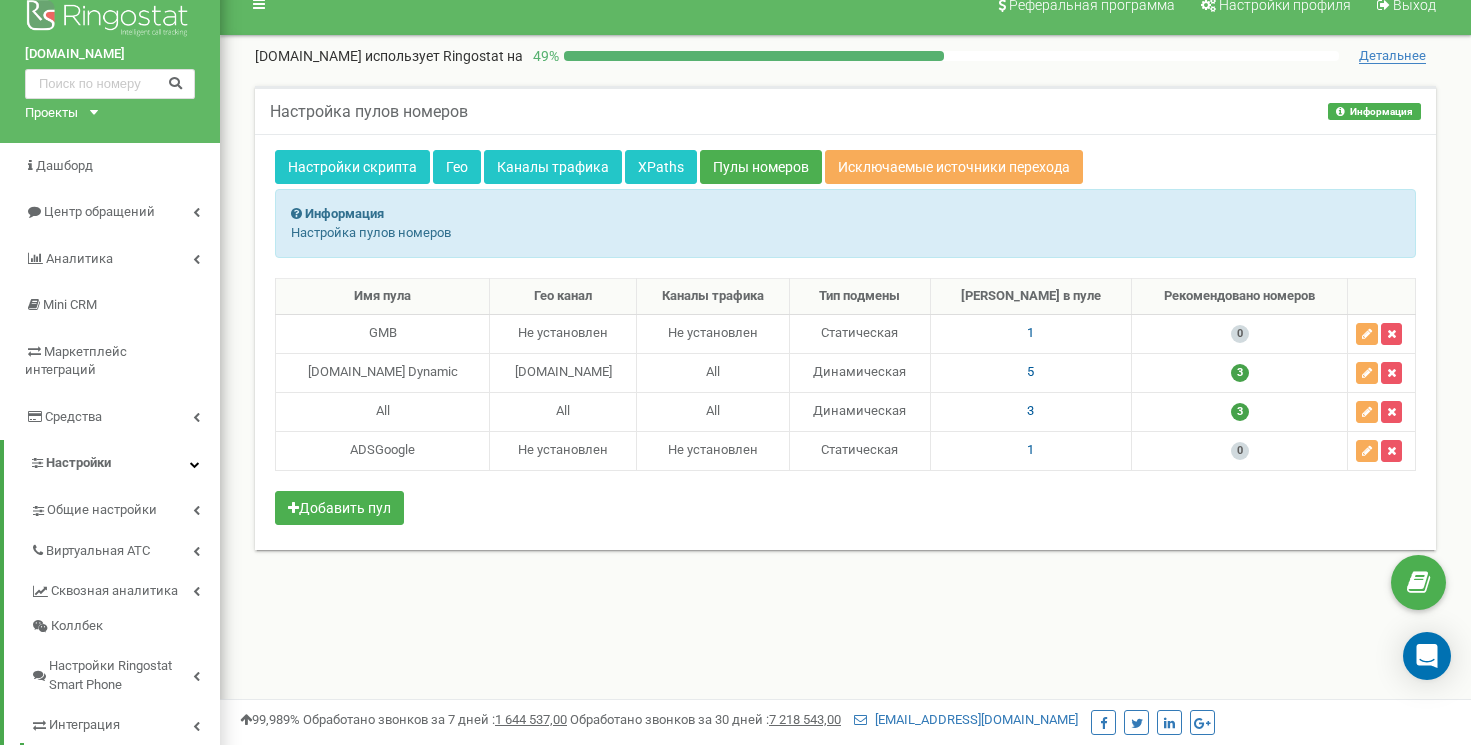click on "1" at bounding box center [1030, 449] 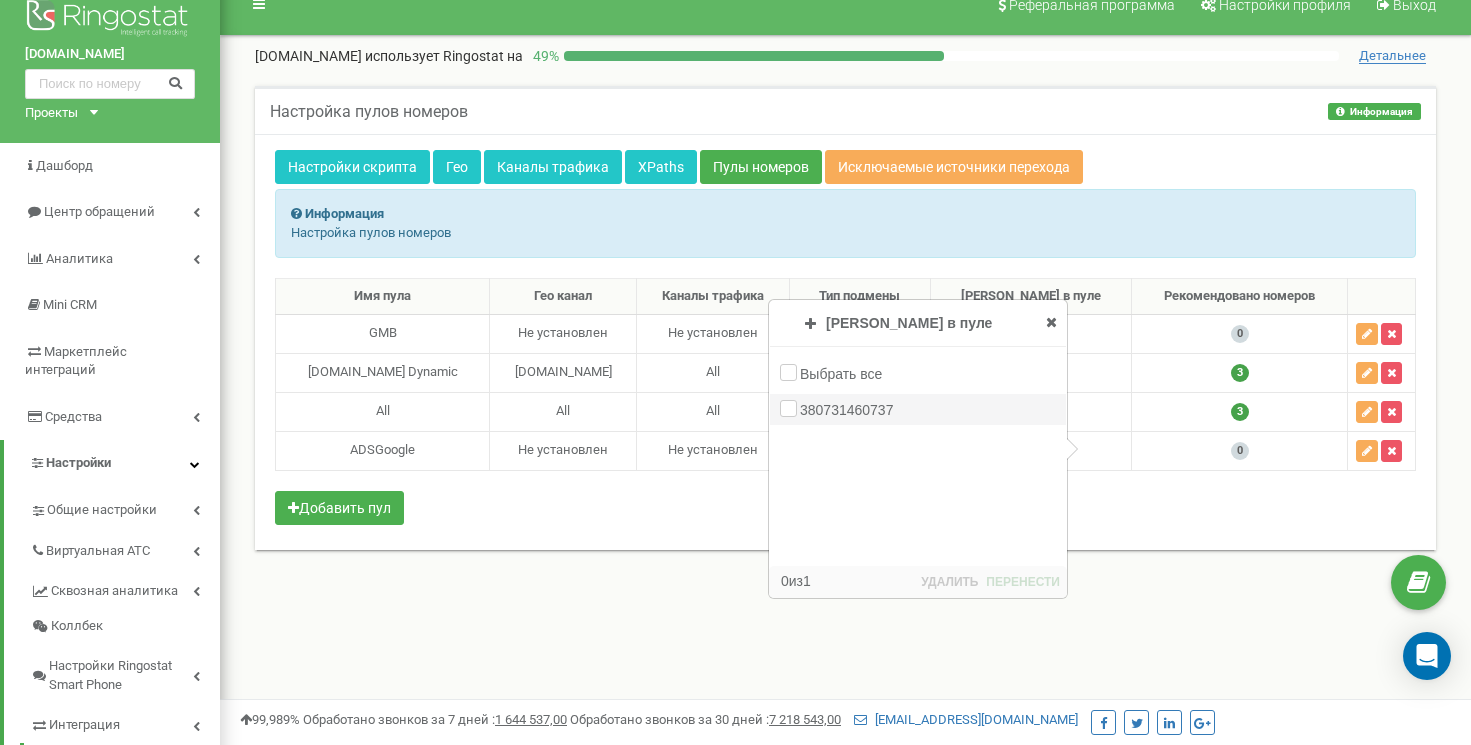 drag, startPoint x: 951, startPoint y: 413, endPoint x: 794, endPoint y: 410, distance: 157.02866 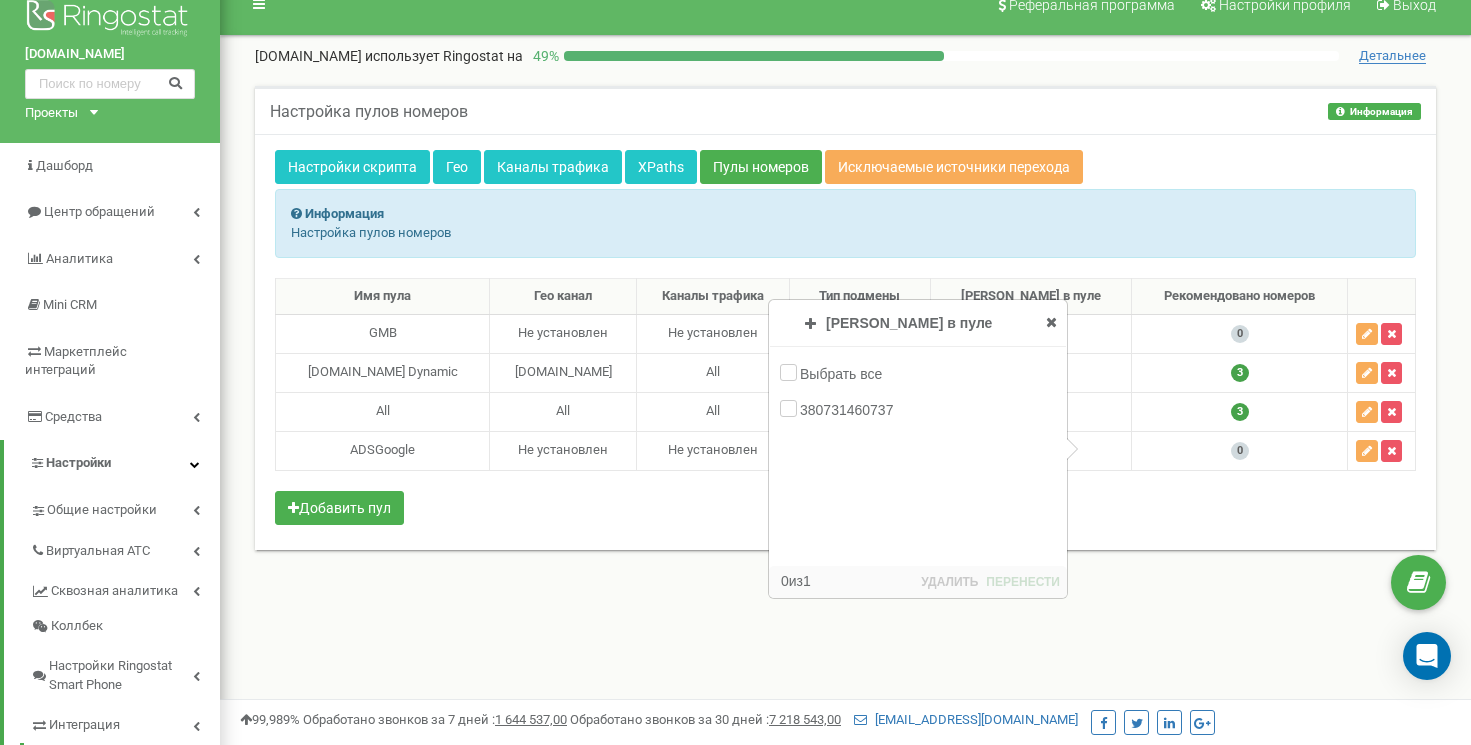 copy on "80731460737" 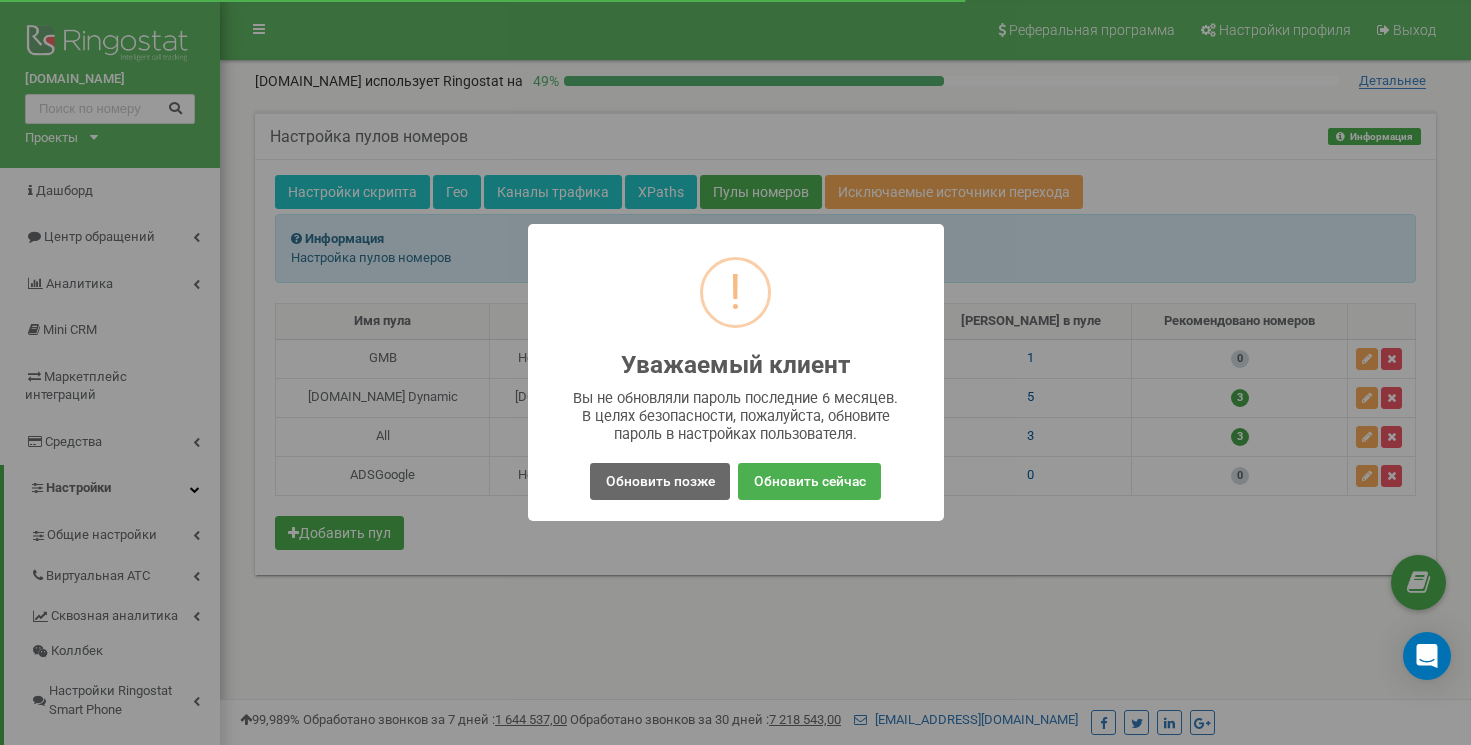 scroll, scrollTop: 25, scrollLeft: 0, axis: vertical 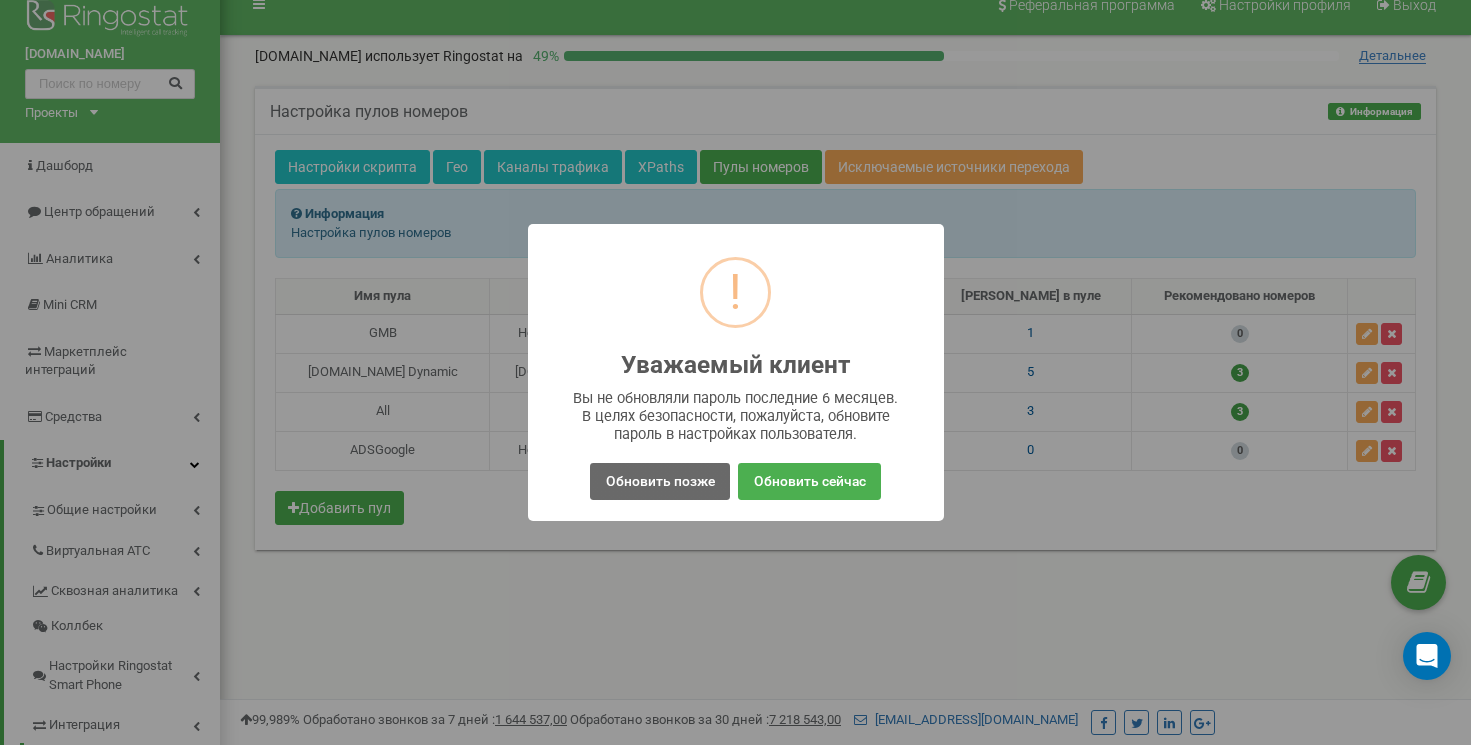 click on "Обновить позже" at bounding box center [659, 481] 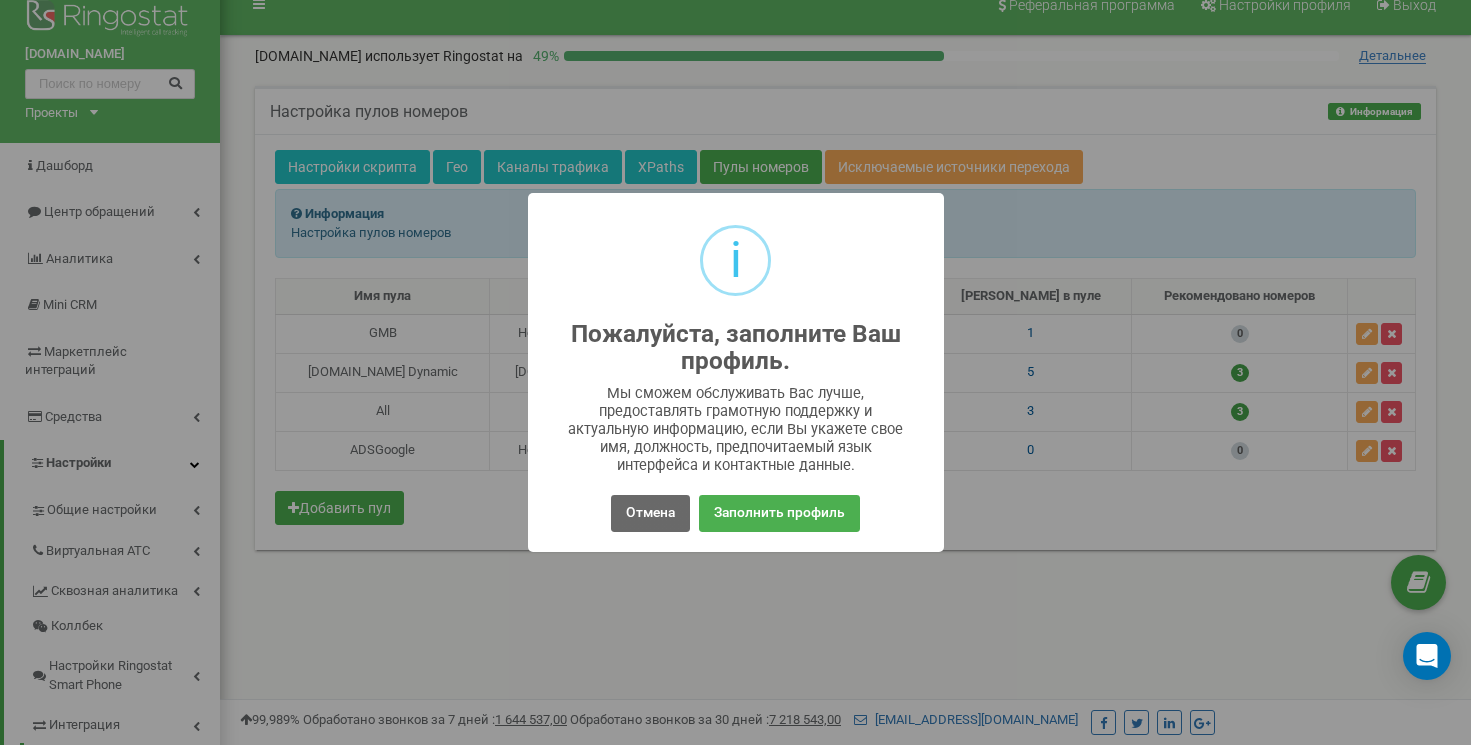 click on "Отмена" at bounding box center (650, 513) 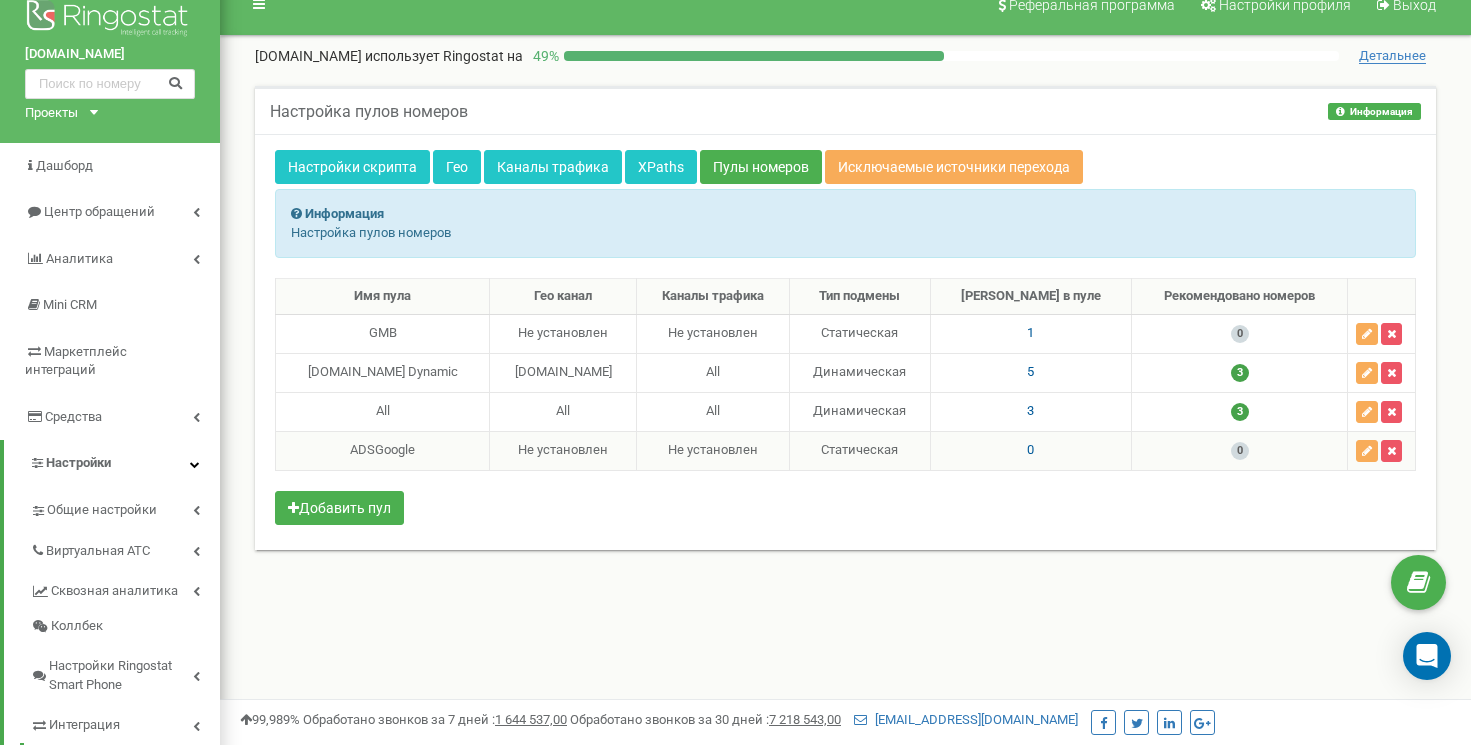 click on "0" at bounding box center (1031, 450) 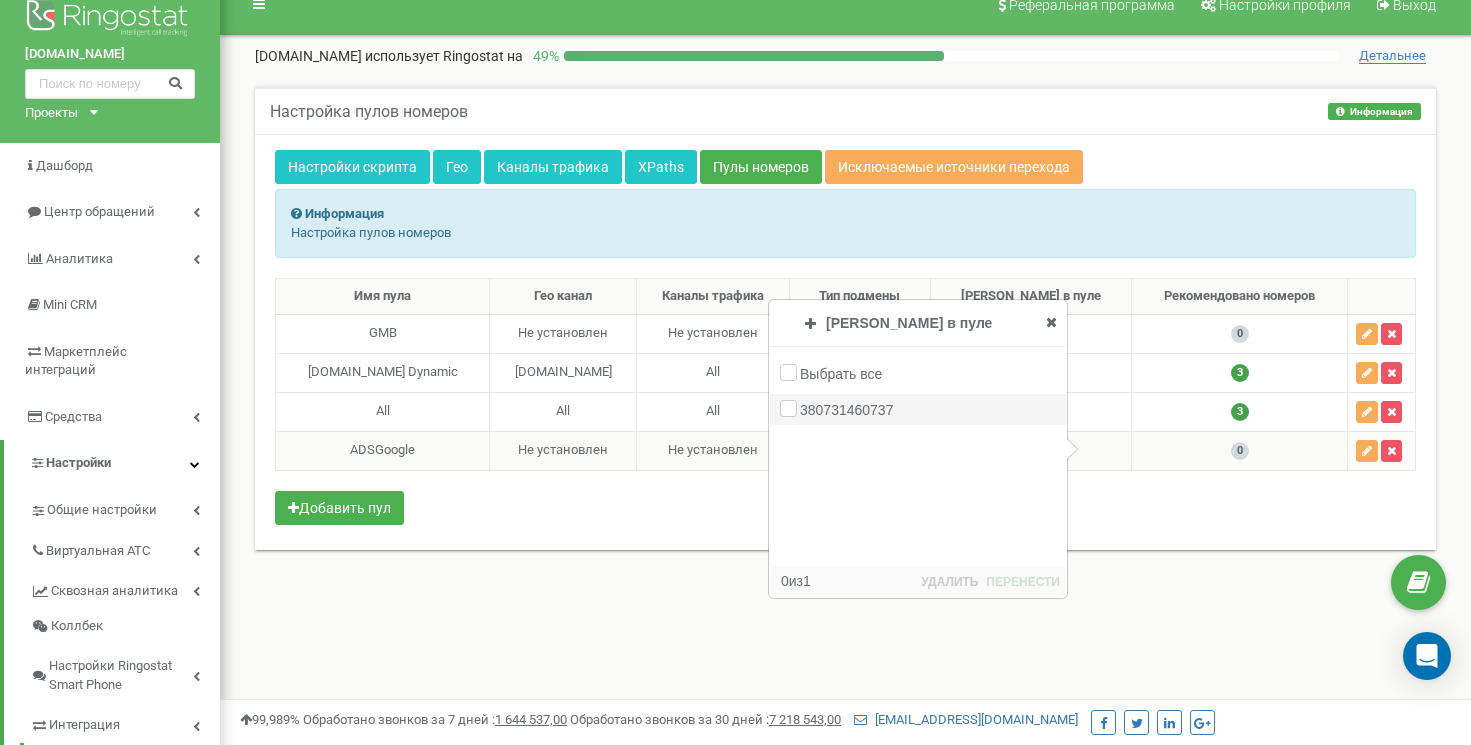 click on "380731460737" at bounding box center (849, 410) 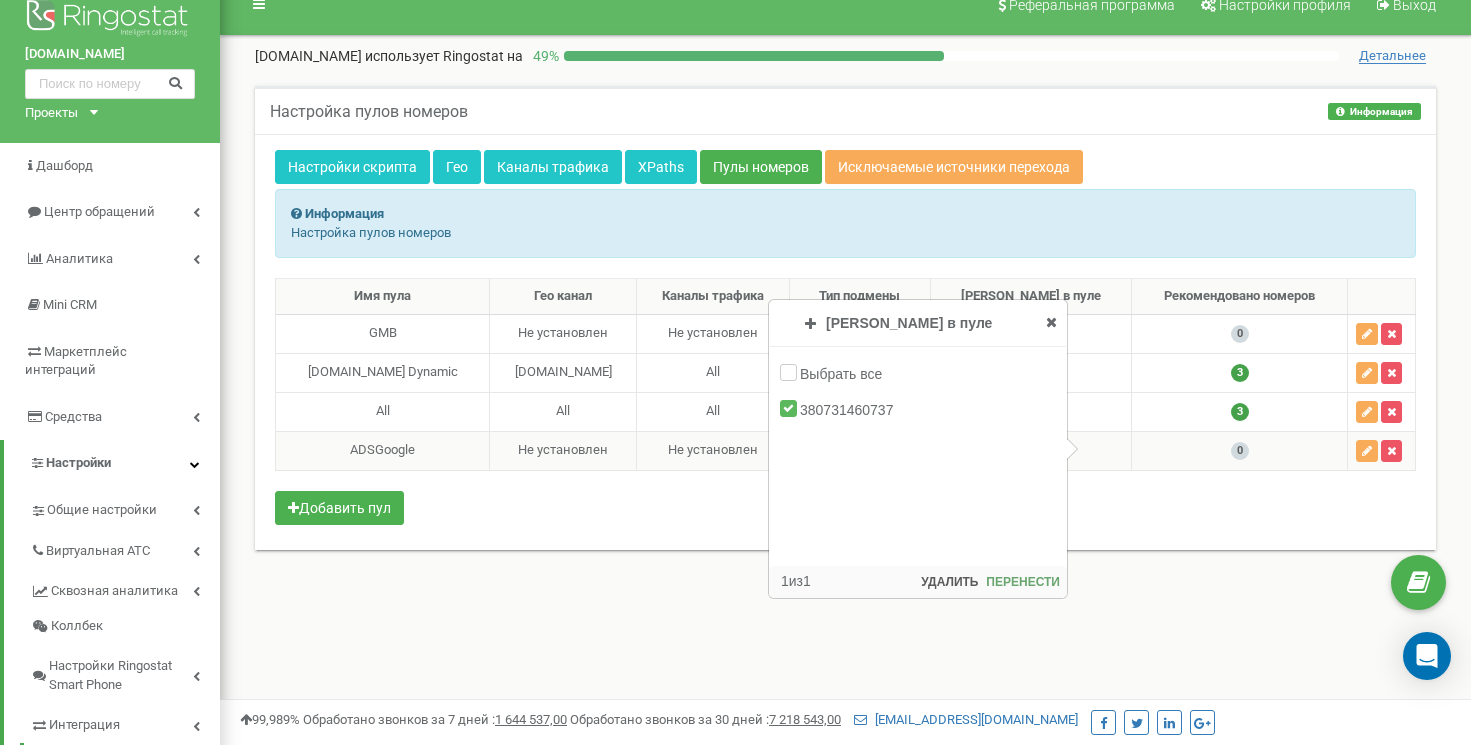 click on "ПЕРЕНЕСТИ" at bounding box center [1023, 582] 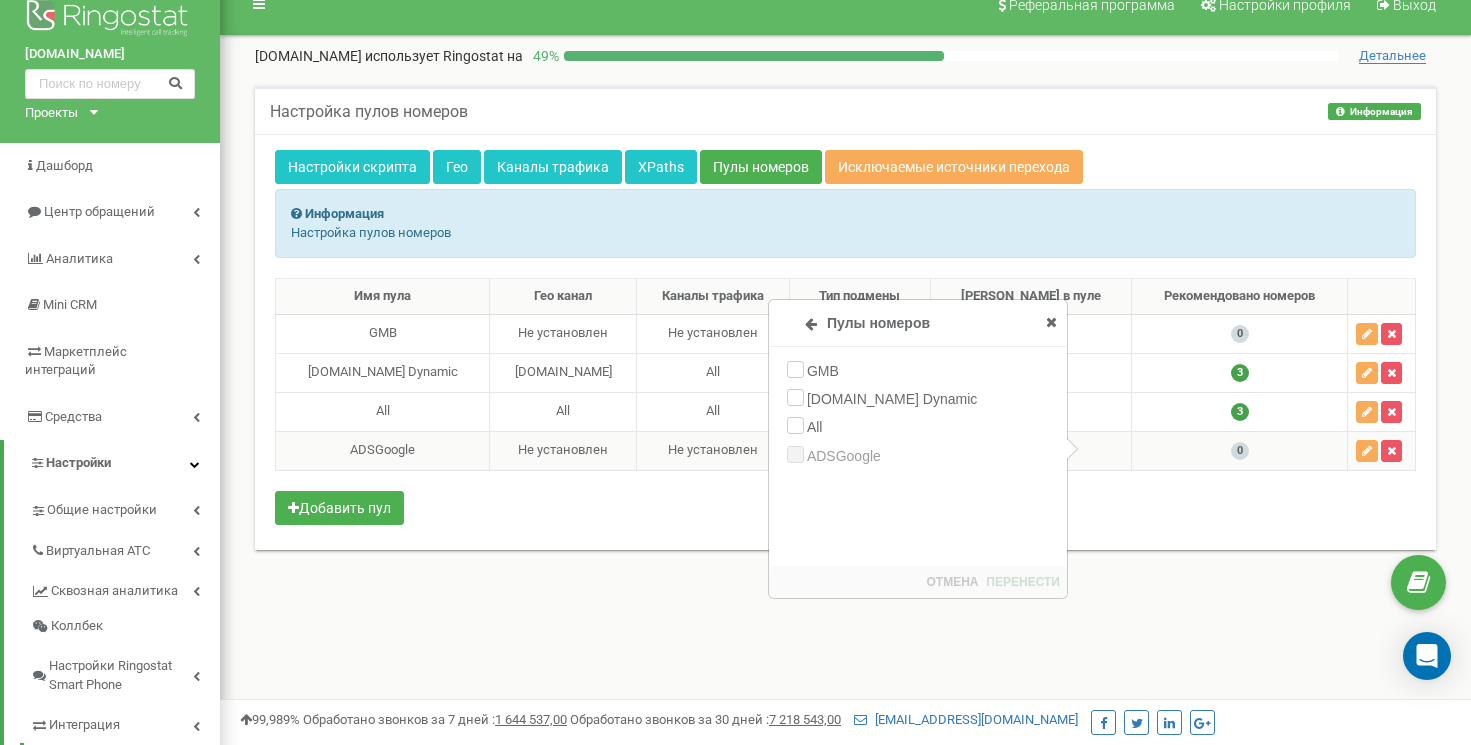 click on "ADSGoogle" at bounding box center (846, 456) 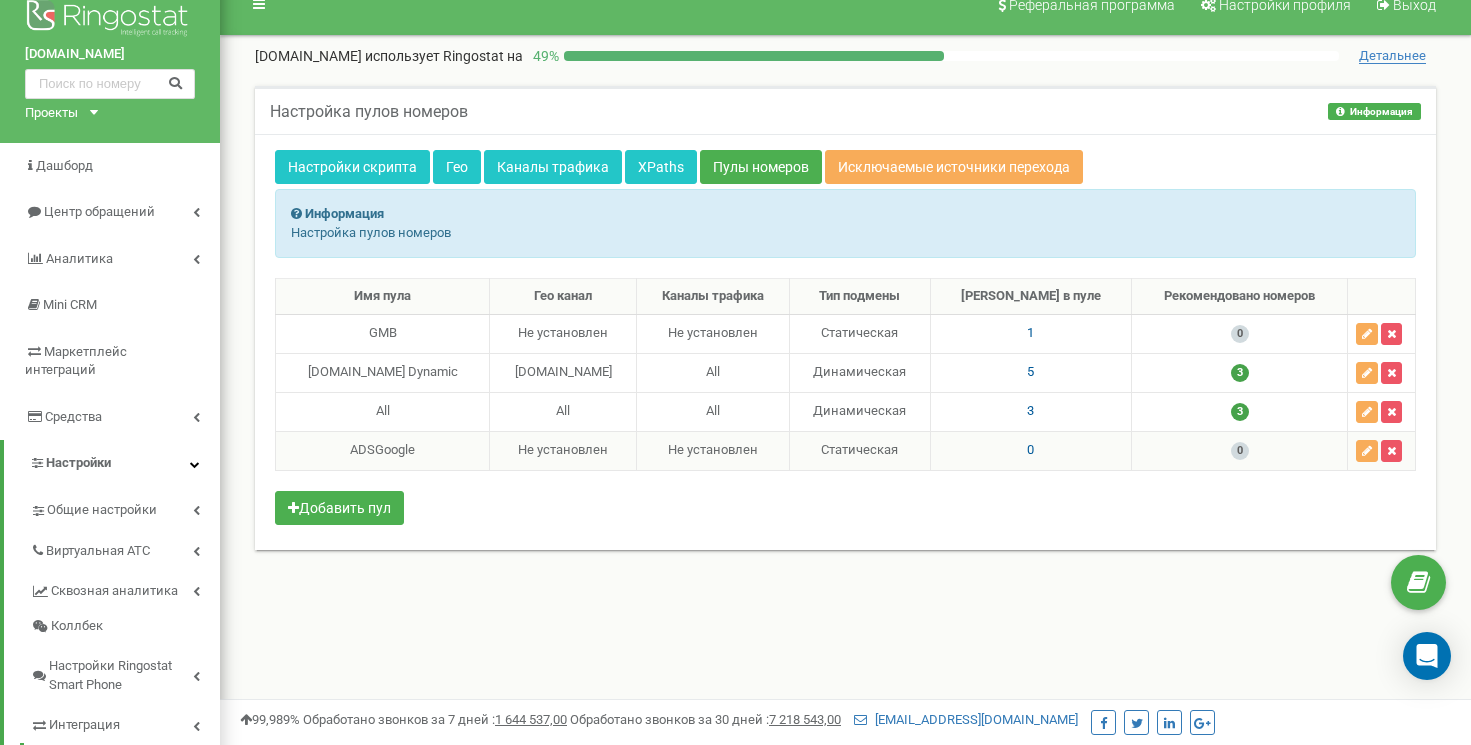 click on "Имя пула
Гео канал
Каналы трафика
Тип подмены
Номеров в пуле
Рекомендовано номеров
GMB
Не установлен
Не установлен
1 All 5 All 3" at bounding box center (845, 404) 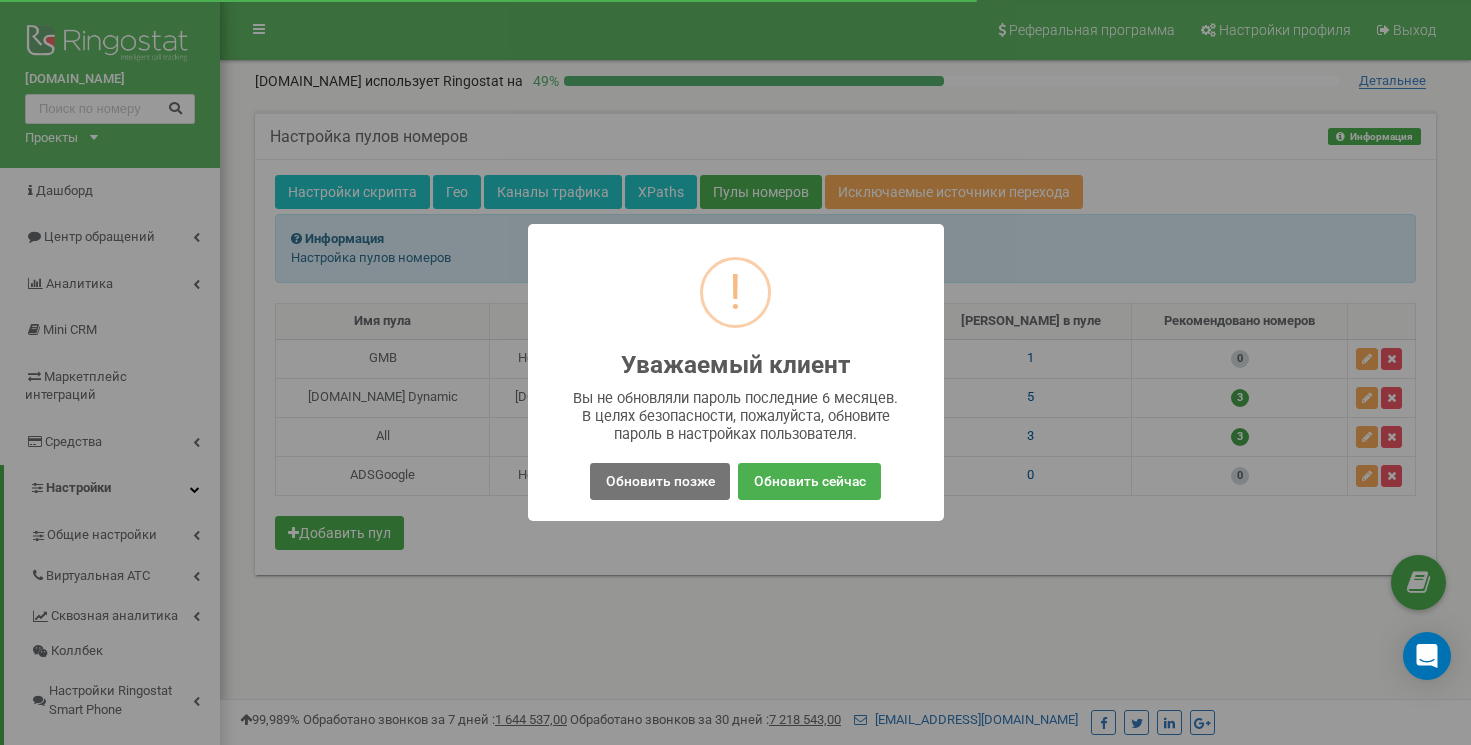 scroll, scrollTop: 25, scrollLeft: 0, axis: vertical 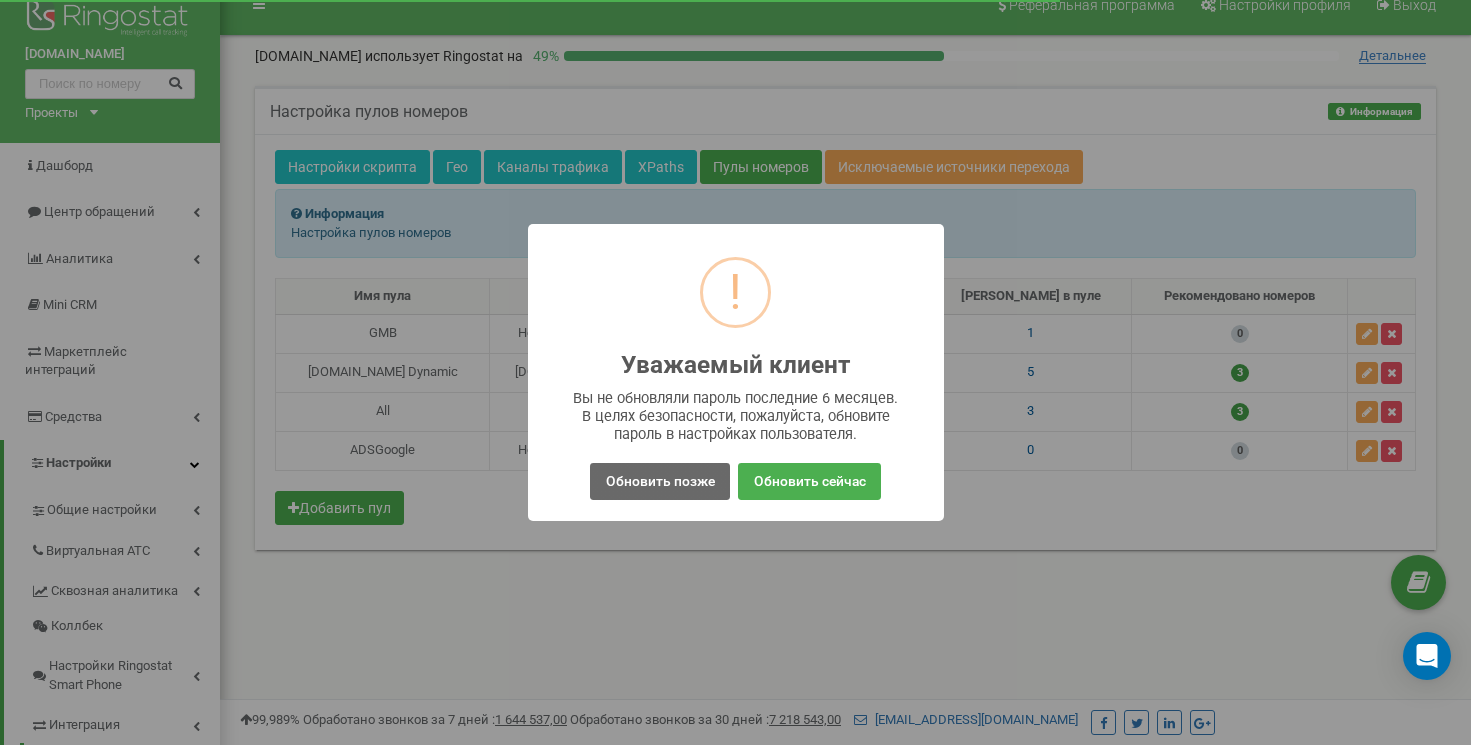 click on "Обновить позже" at bounding box center (659, 481) 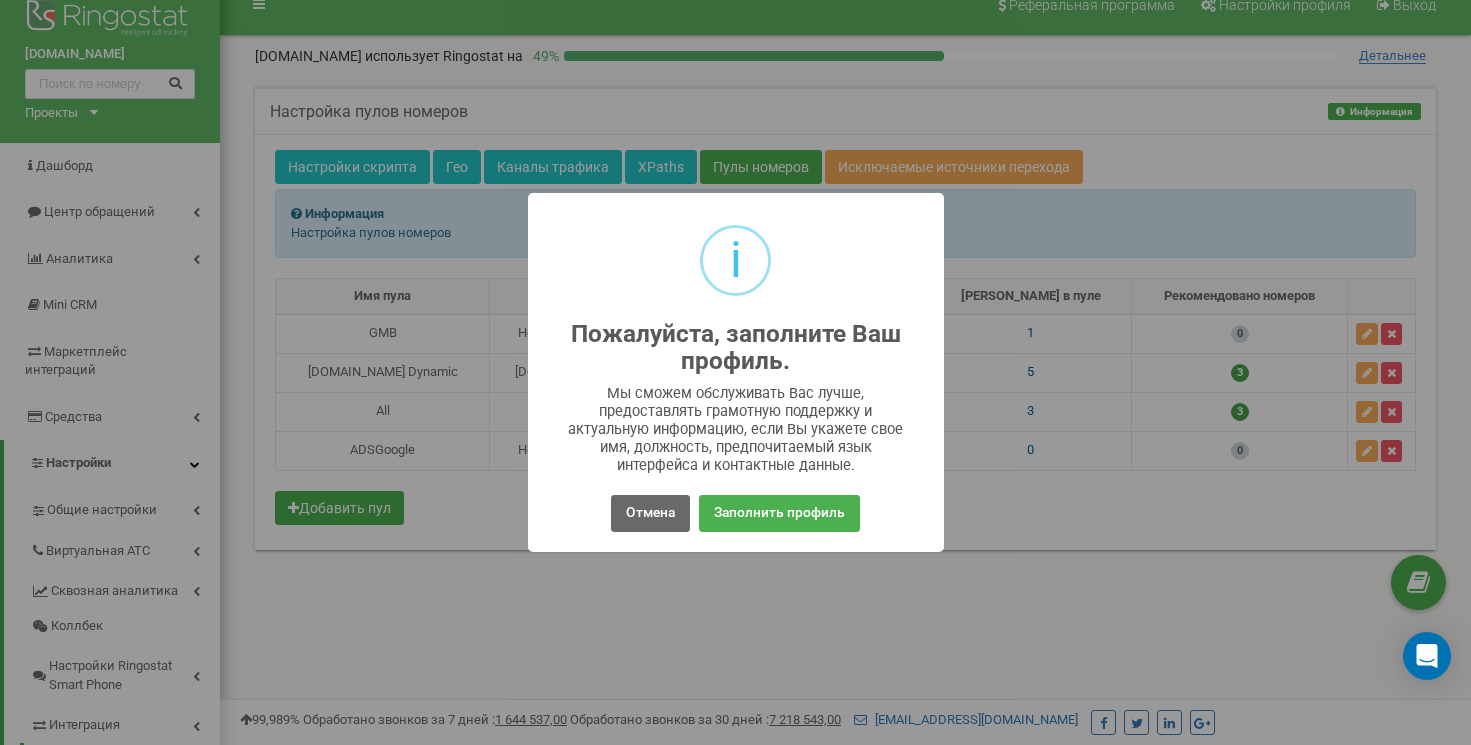 click on "Отмена" at bounding box center (650, 513) 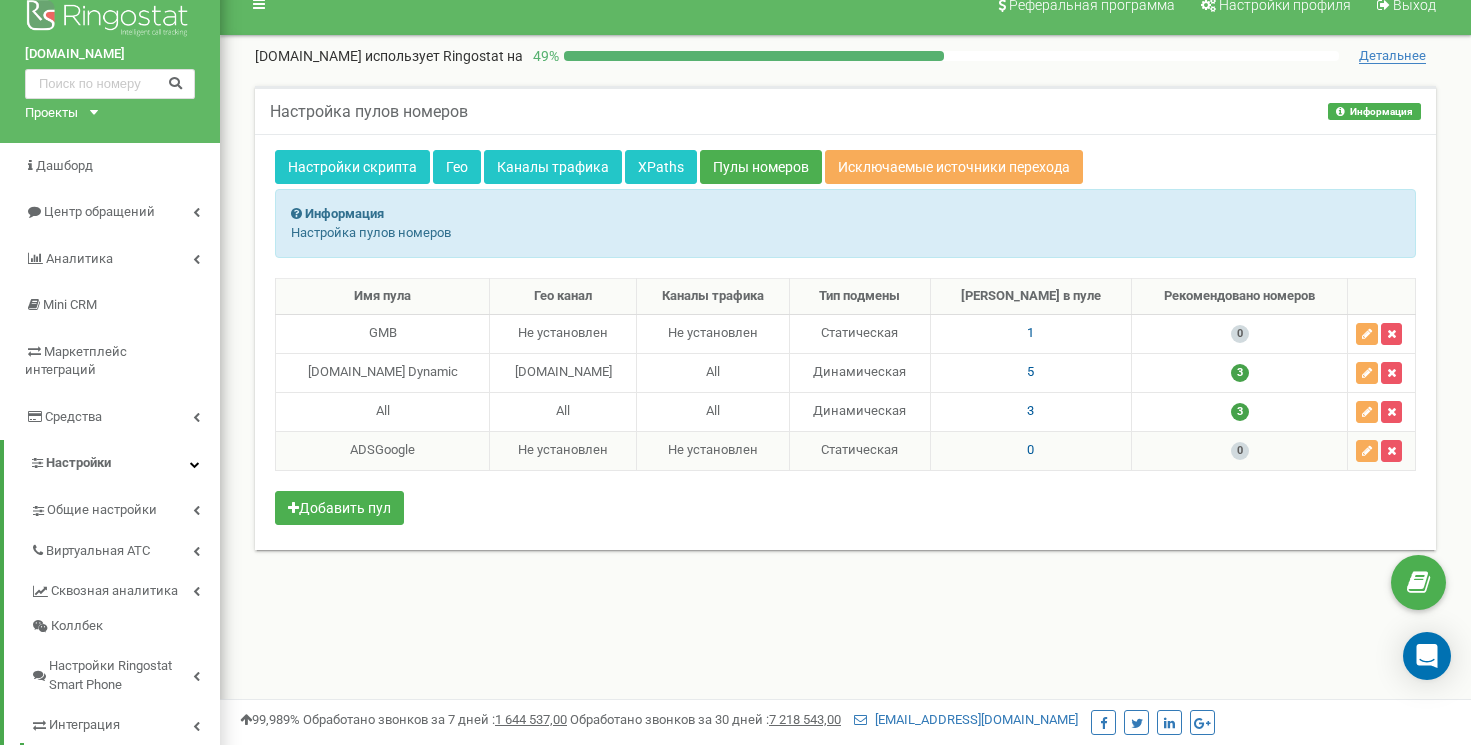 click on "0" at bounding box center [1240, 451] 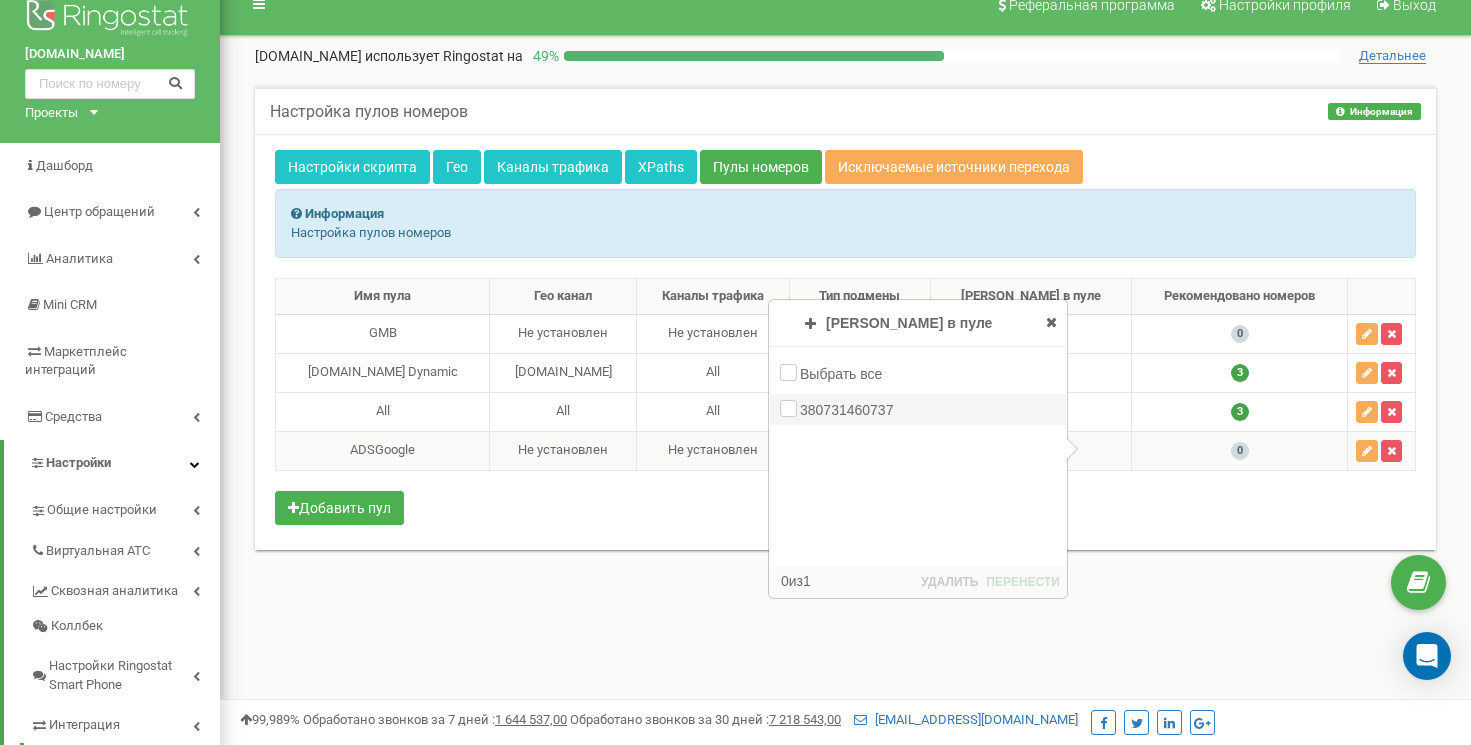 click on "380731460737" at bounding box center (849, 410) 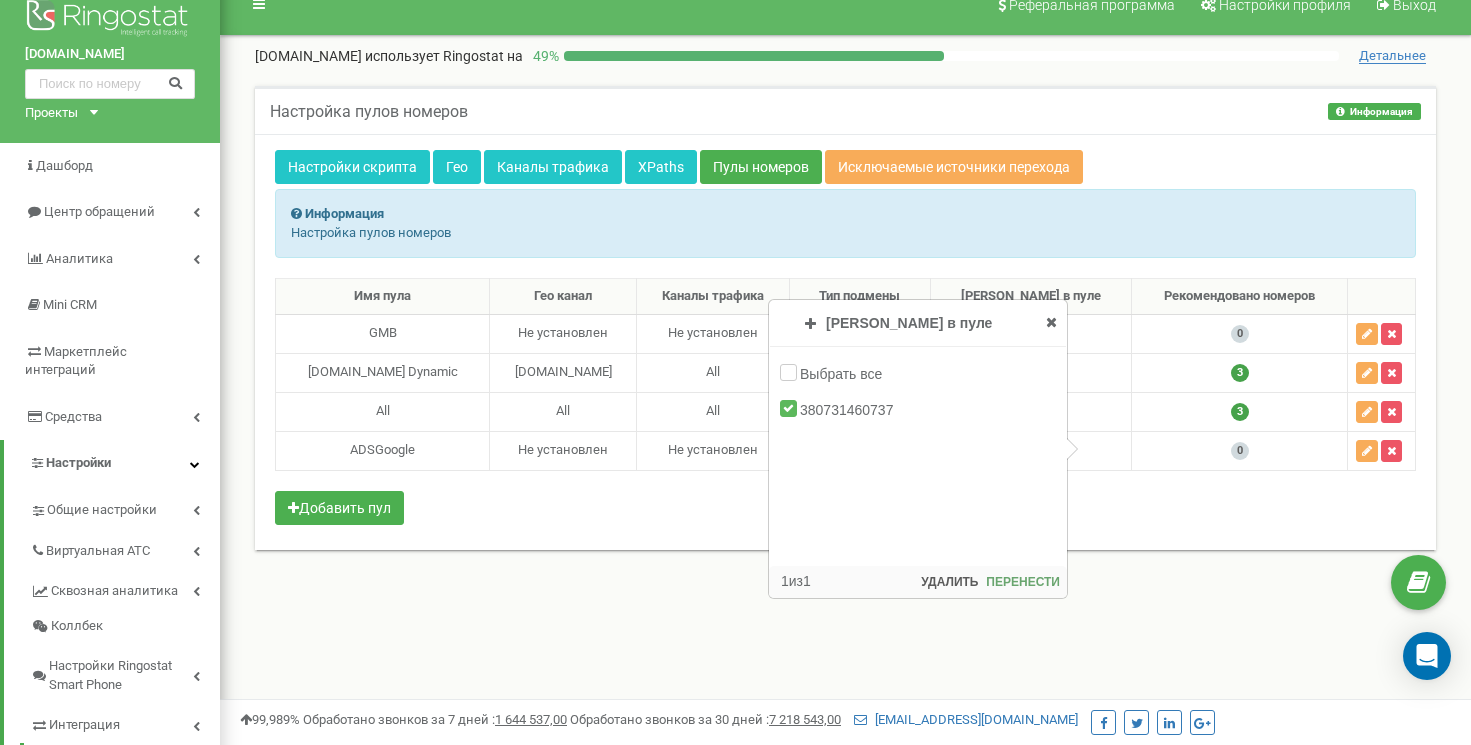 click on "Имя пула
Гео канал
Каналы трафика
Тип подмены
Номеров в пуле
Рекомендовано номеров
GMB
Не установлен
Не установлен
1 All 5 All 3" at bounding box center (845, 404) 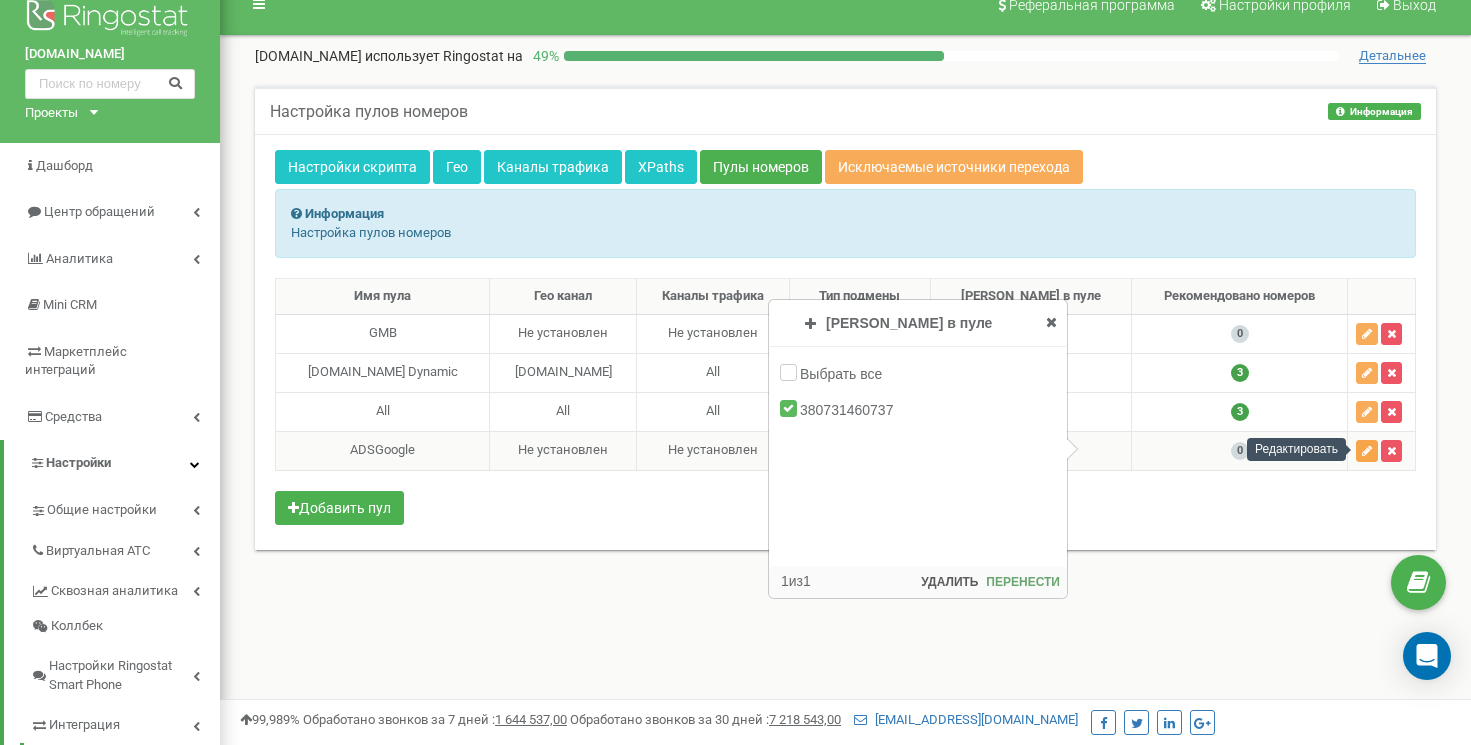 click at bounding box center (1367, 451) 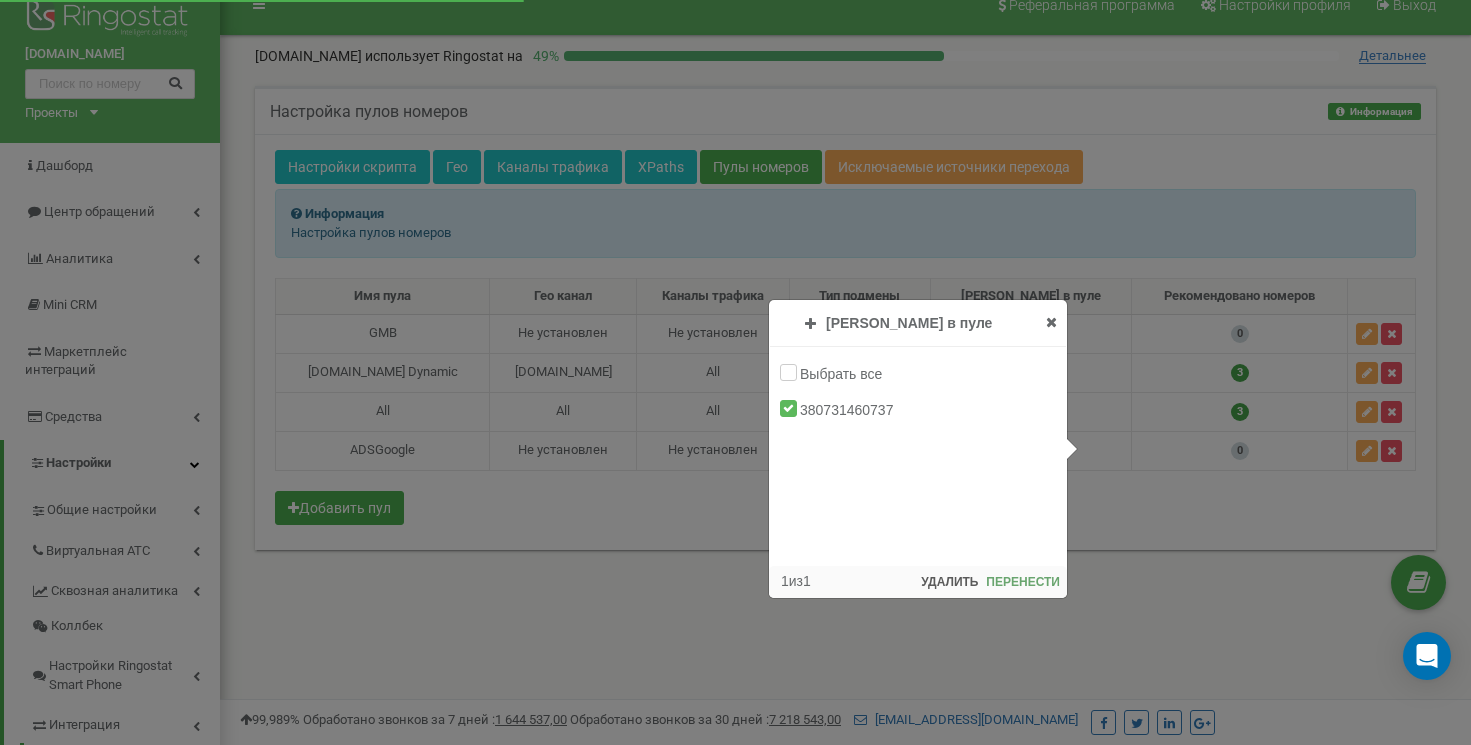 scroll, scrollTop: 49, scrollLeft: 0, axis: vertical 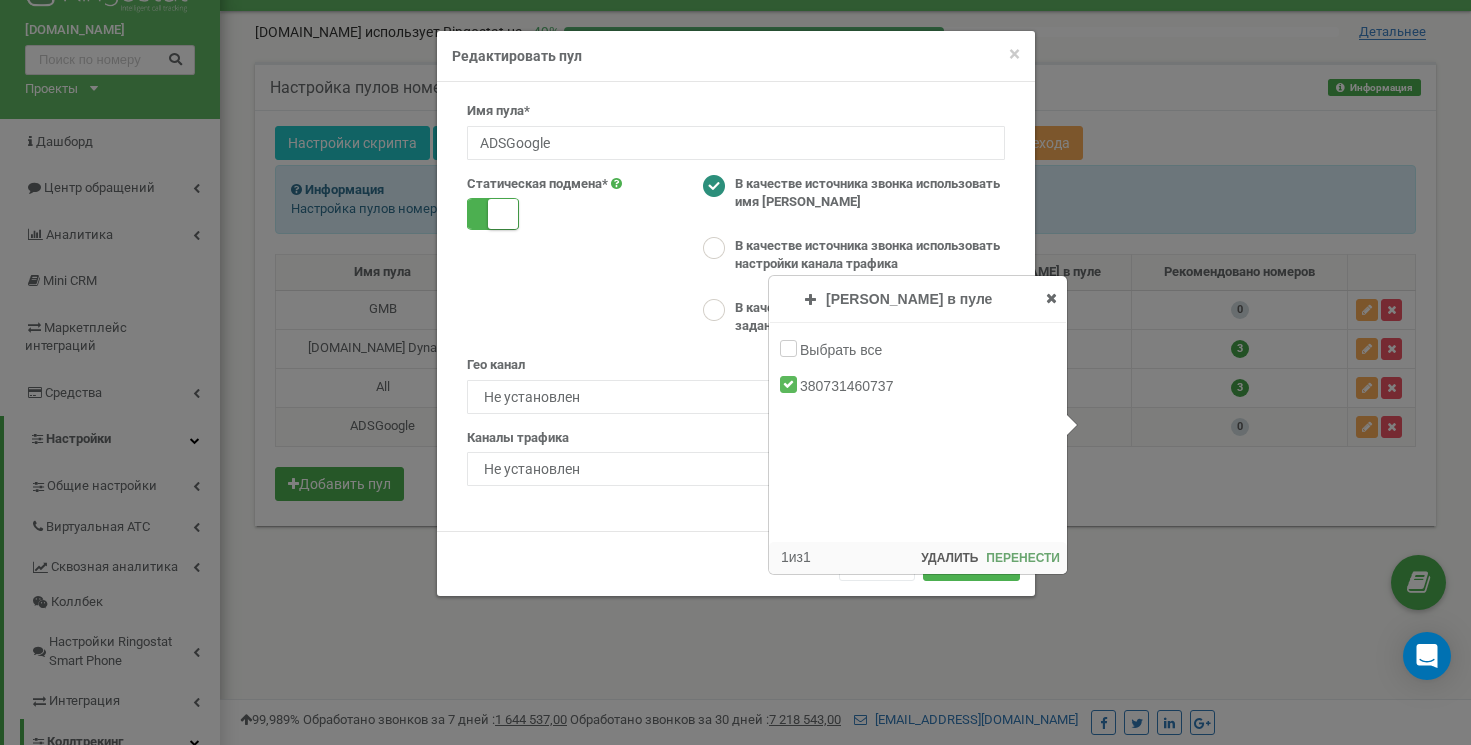 click at bounding box center [1051, 298] 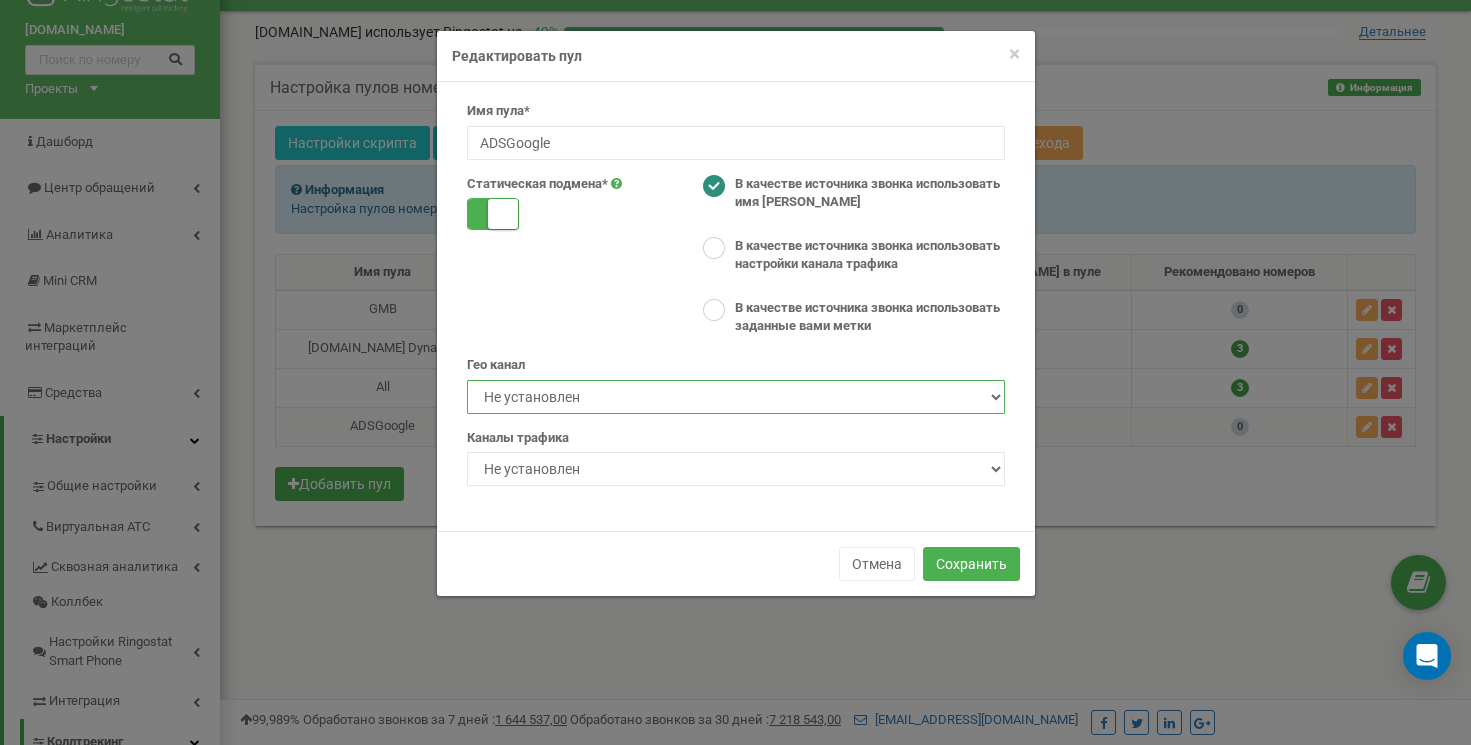 select on "30231" 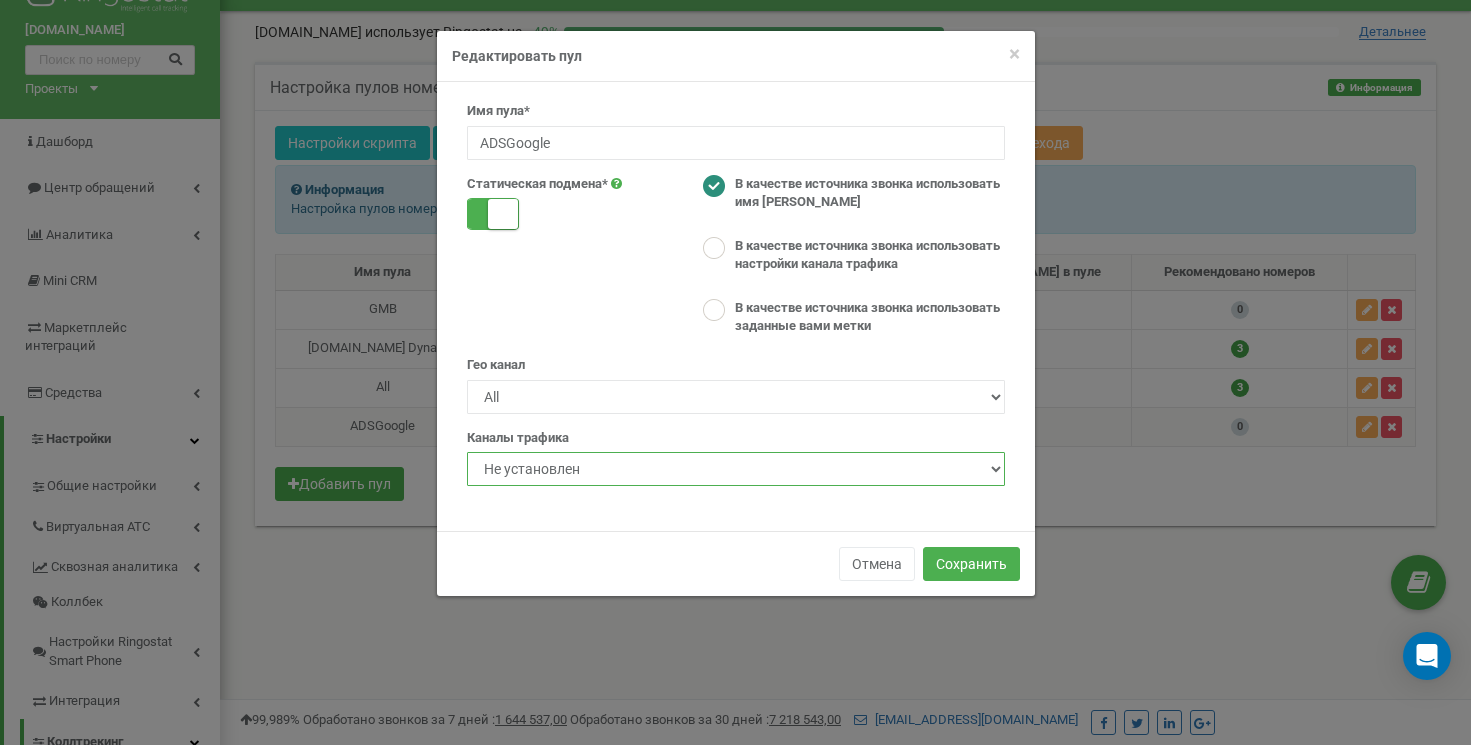 select on "1" 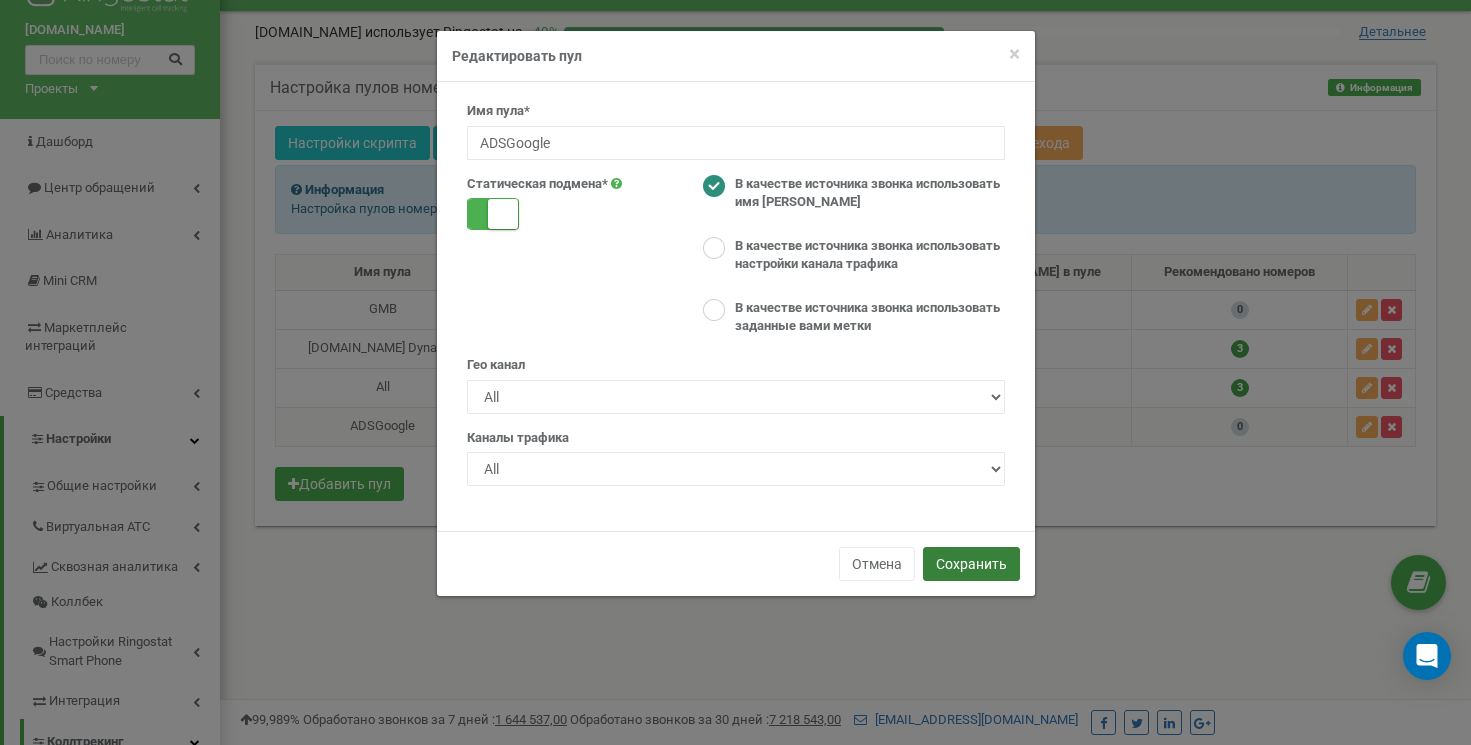click on "Сохранить" at bounding box center [971, 564] 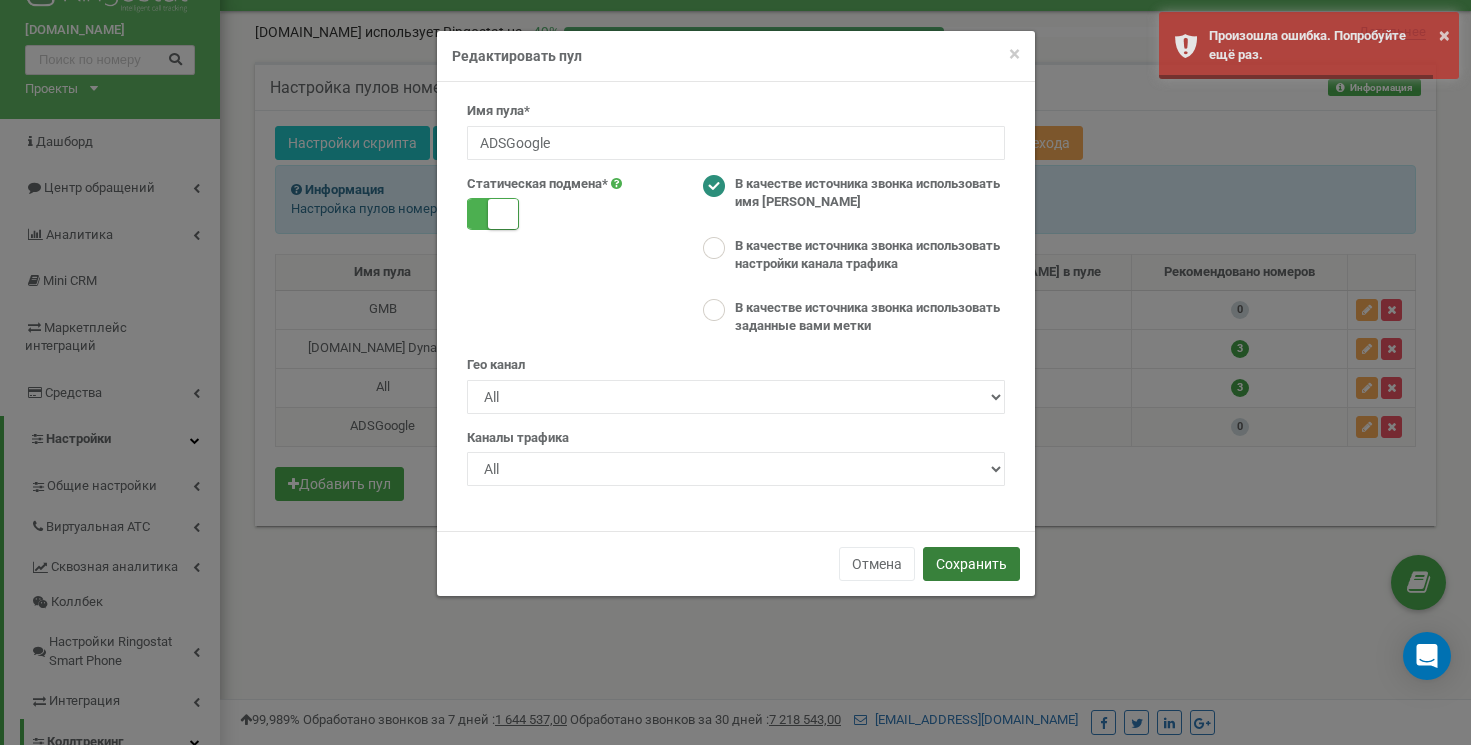 click on "Сохранить" at bounding box center [971, 564] 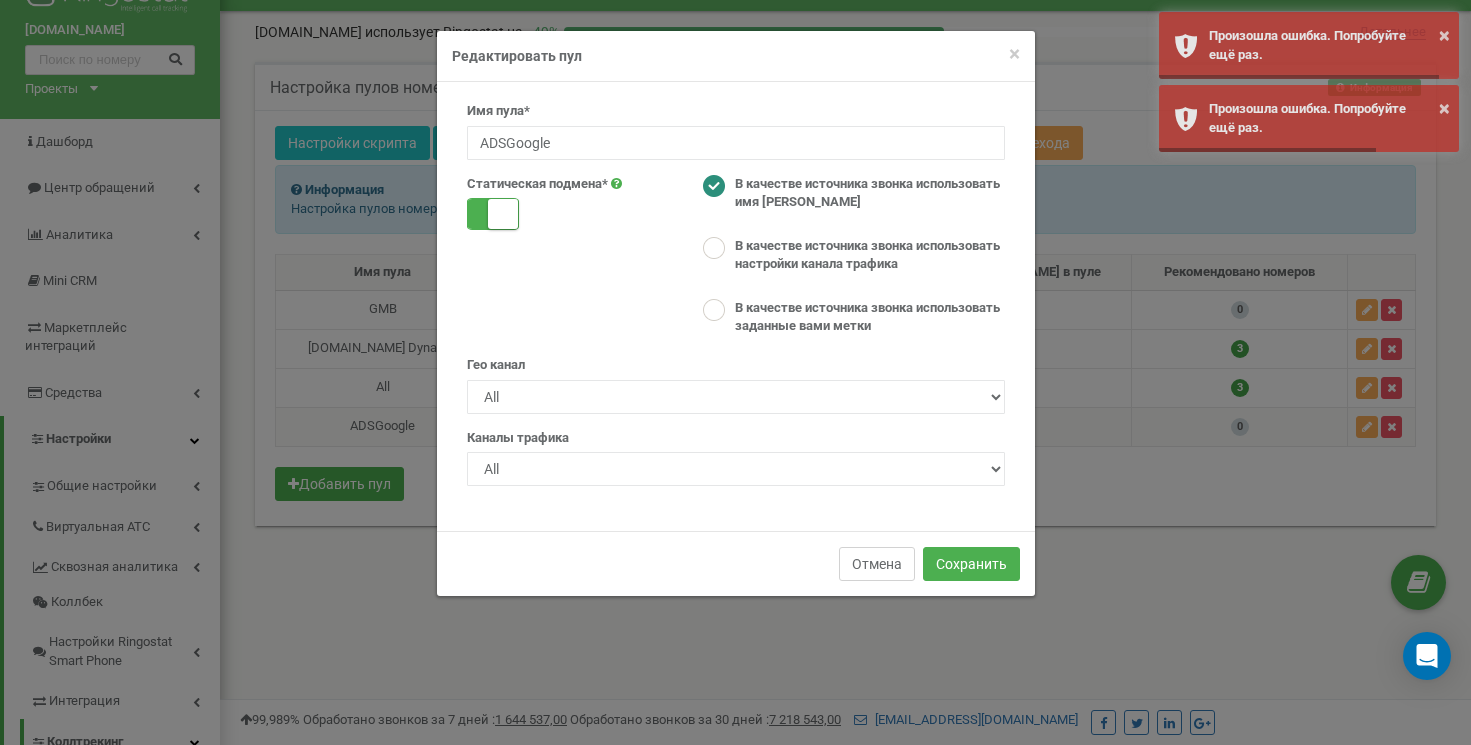 click on "Отмена" at bounding box center (877, 564) 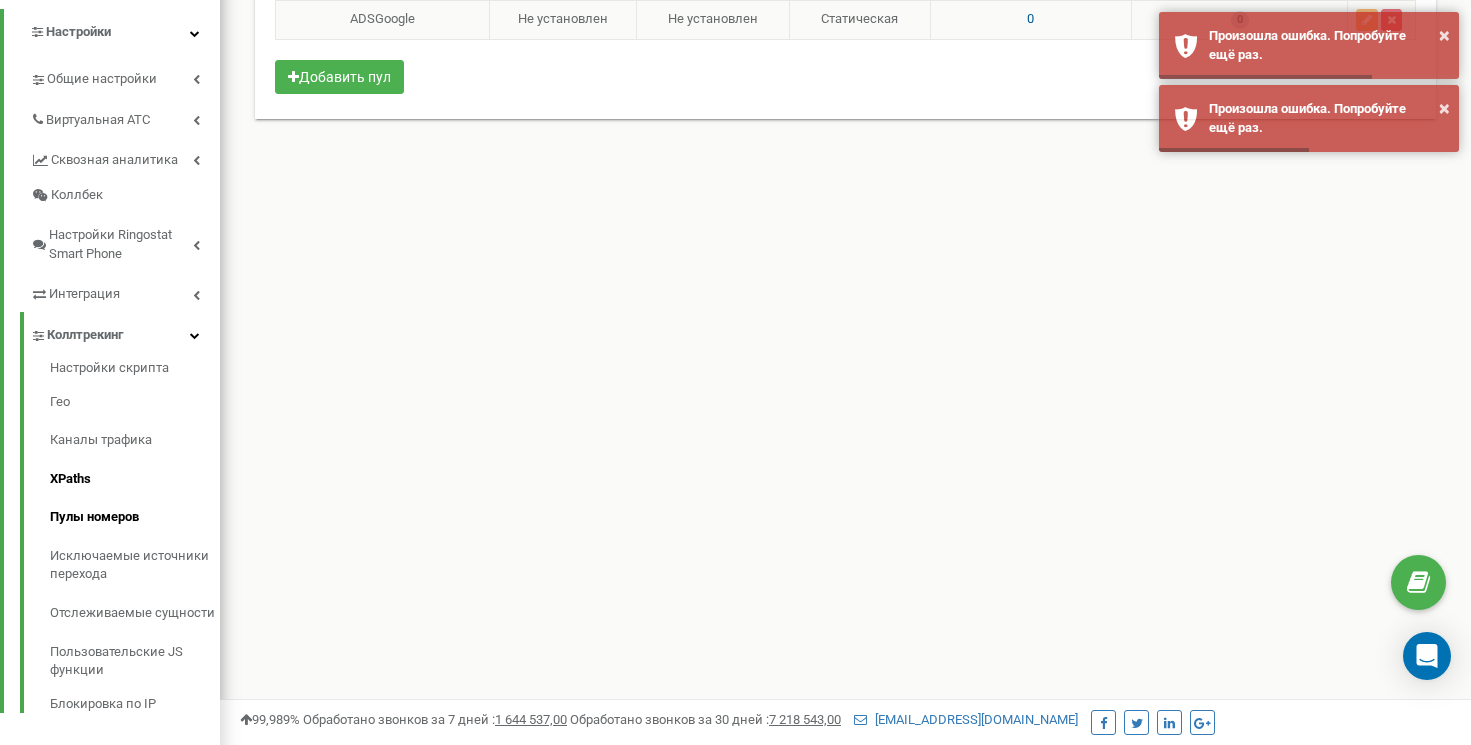 scroll, scrollTop: 455, scrollLeft: 0, axis: vertical 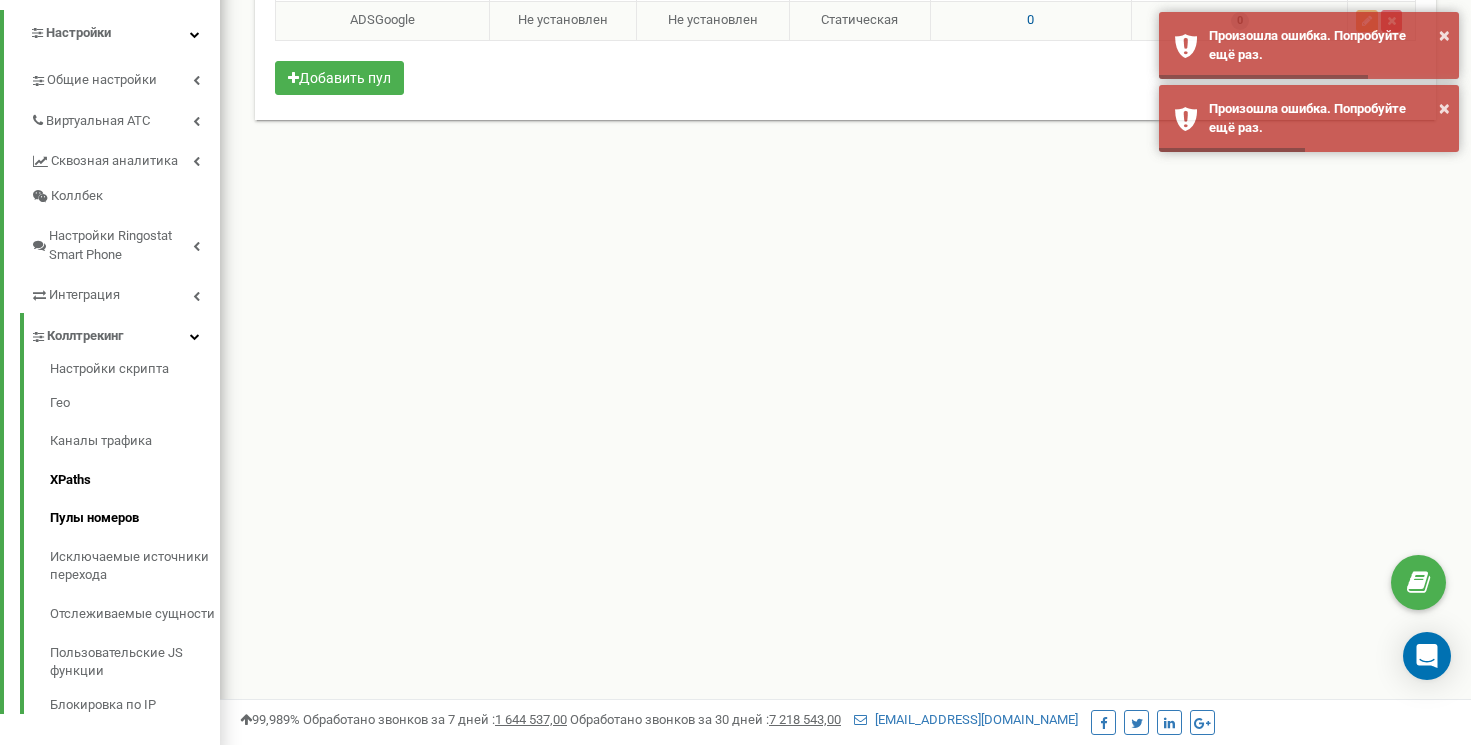 click on "XPaths" at bounding box center [135, 480] 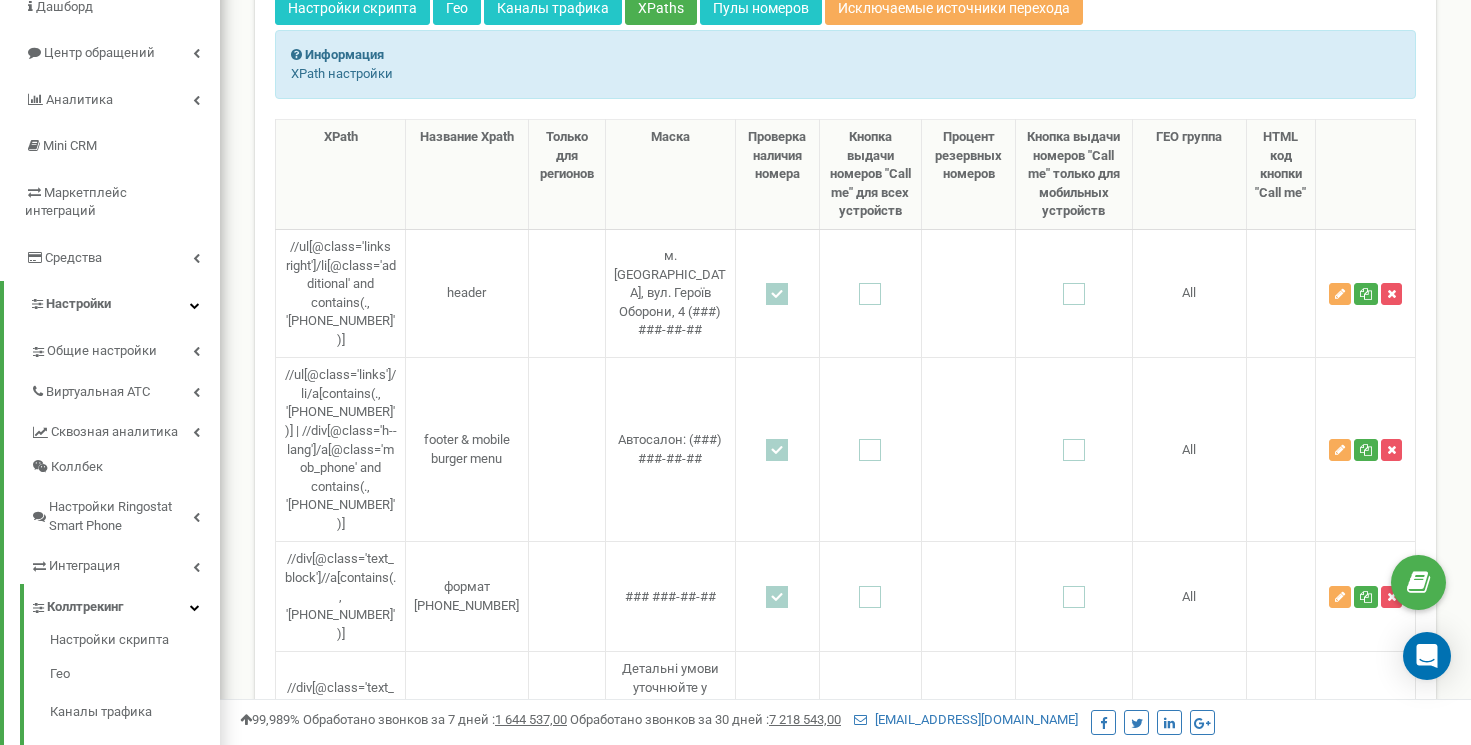 scroll, scrollTop: 0, scrollLeft: 0, axis: both 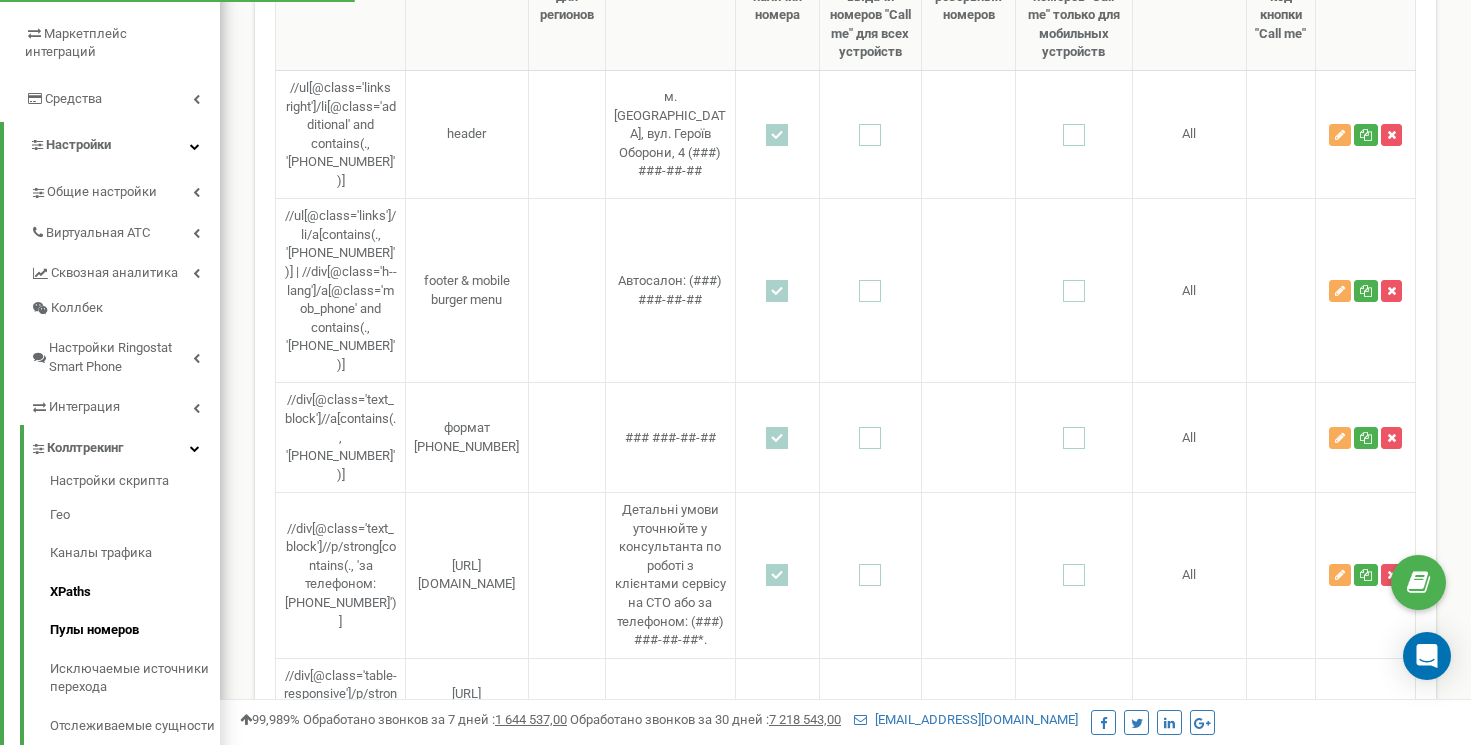 click on "Пулы номеров" at bounding box center [135, 630] 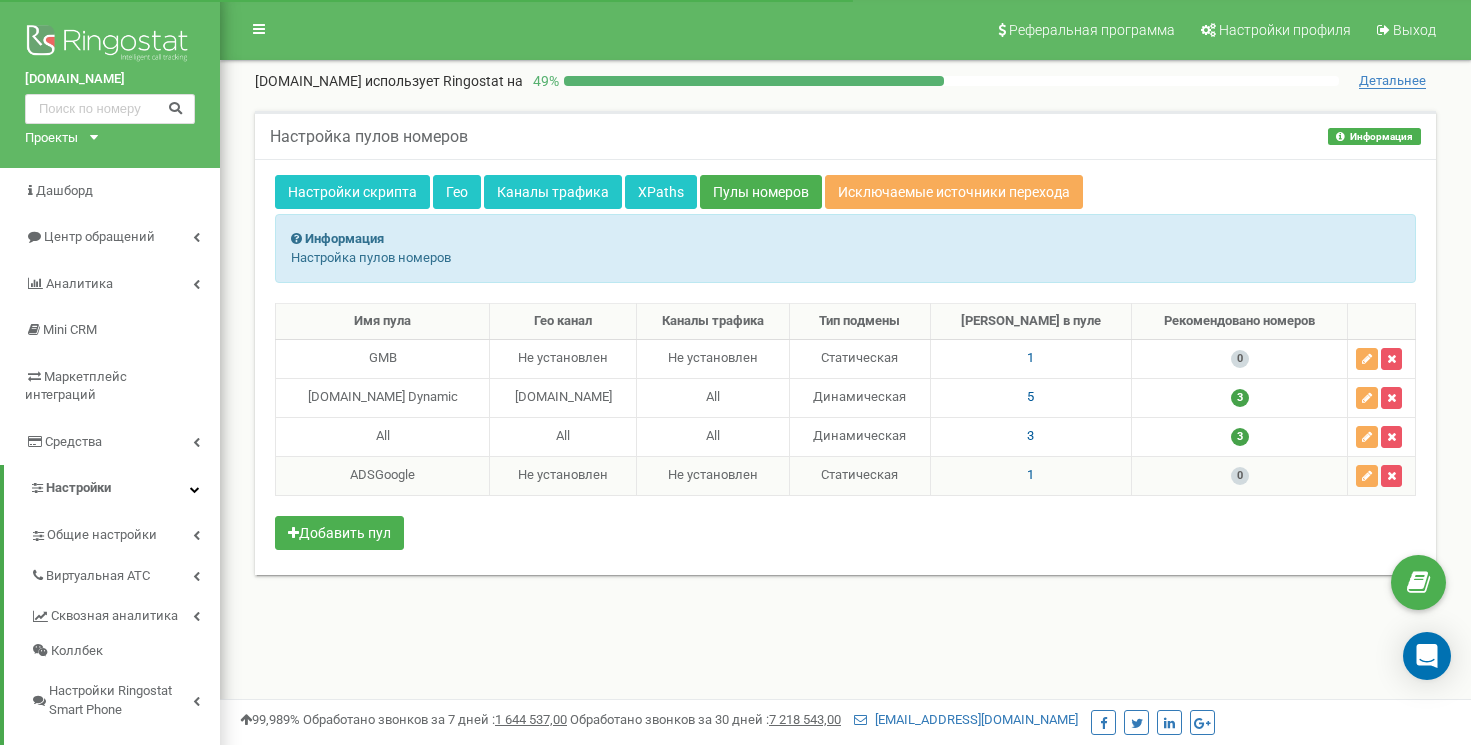 scroll, scrollTop: 0, scrollLeft: 0, axis: both 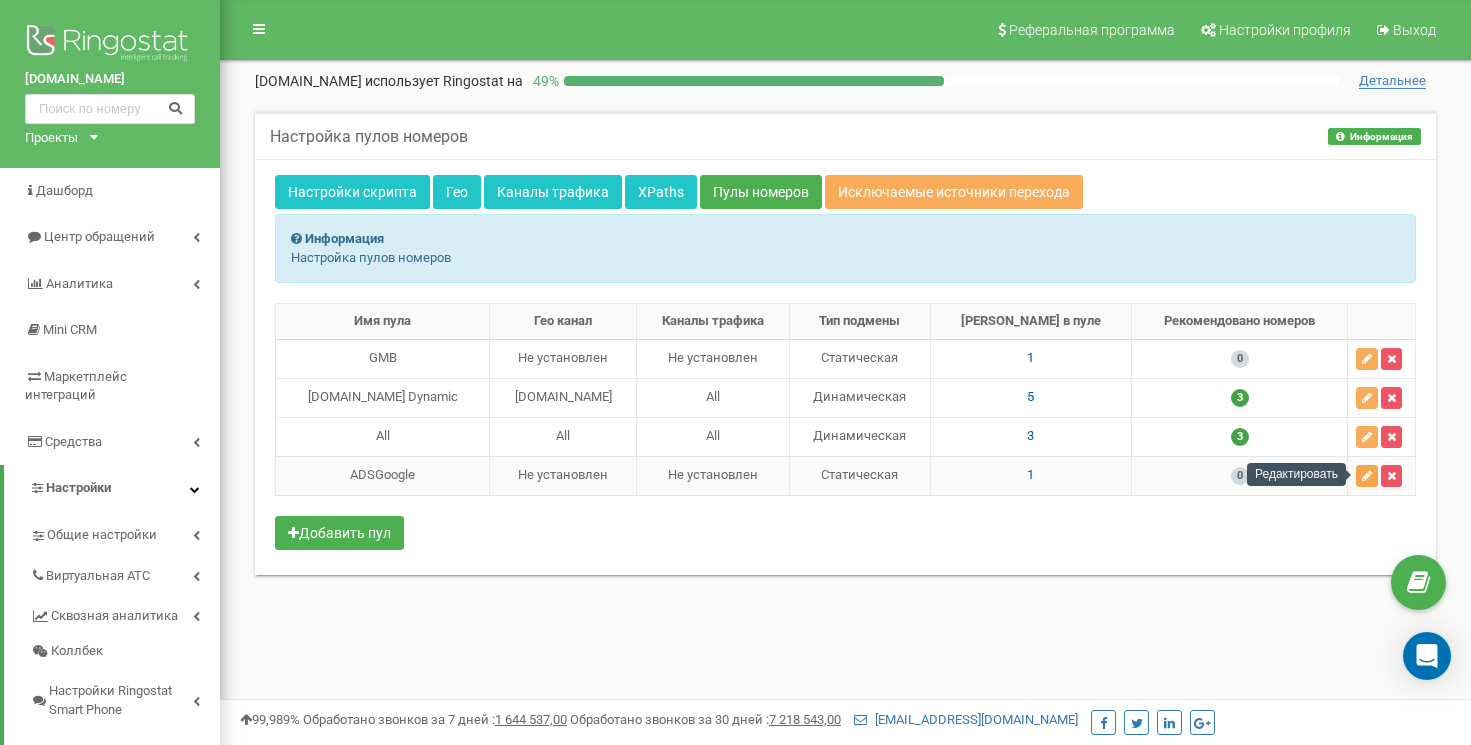 click at bounding box center [1367, 476] 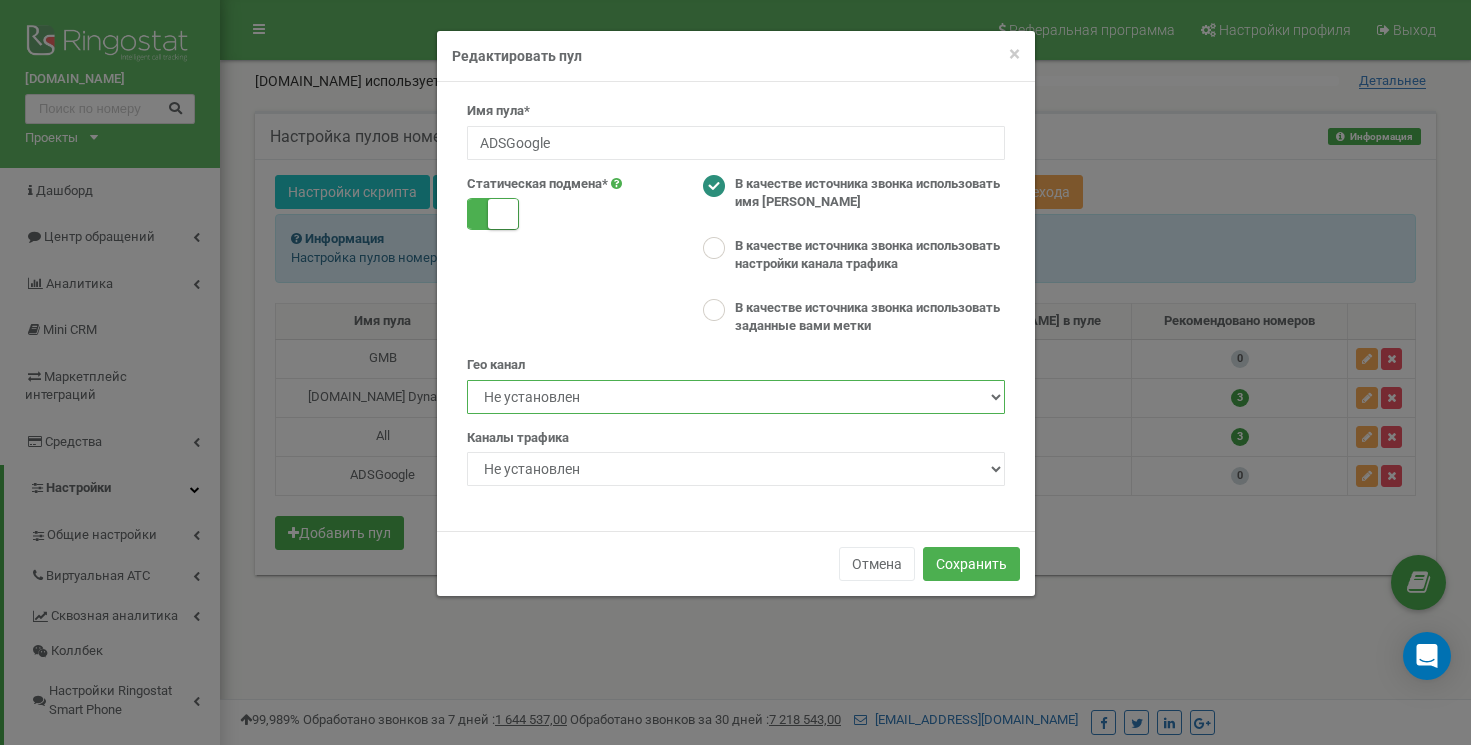select on "30231" 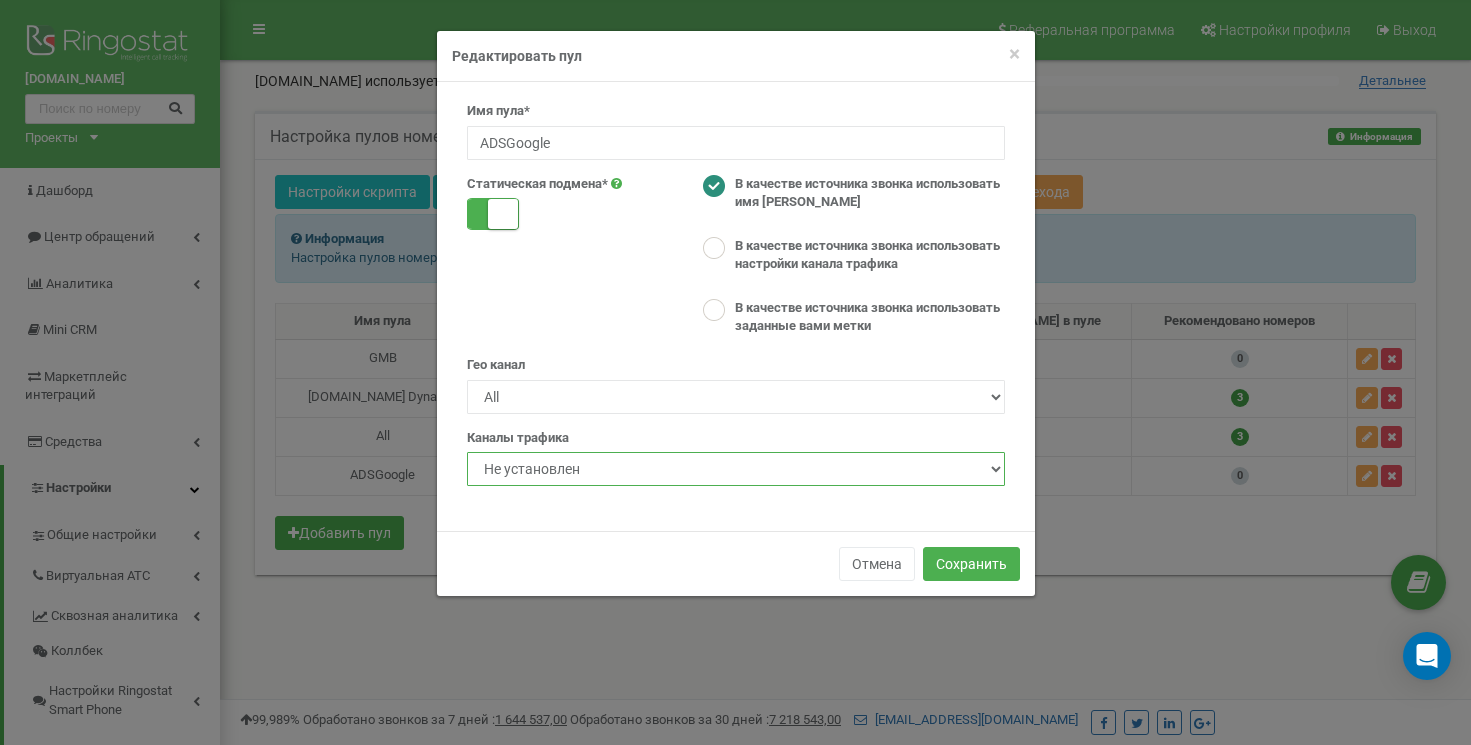 select on "1" 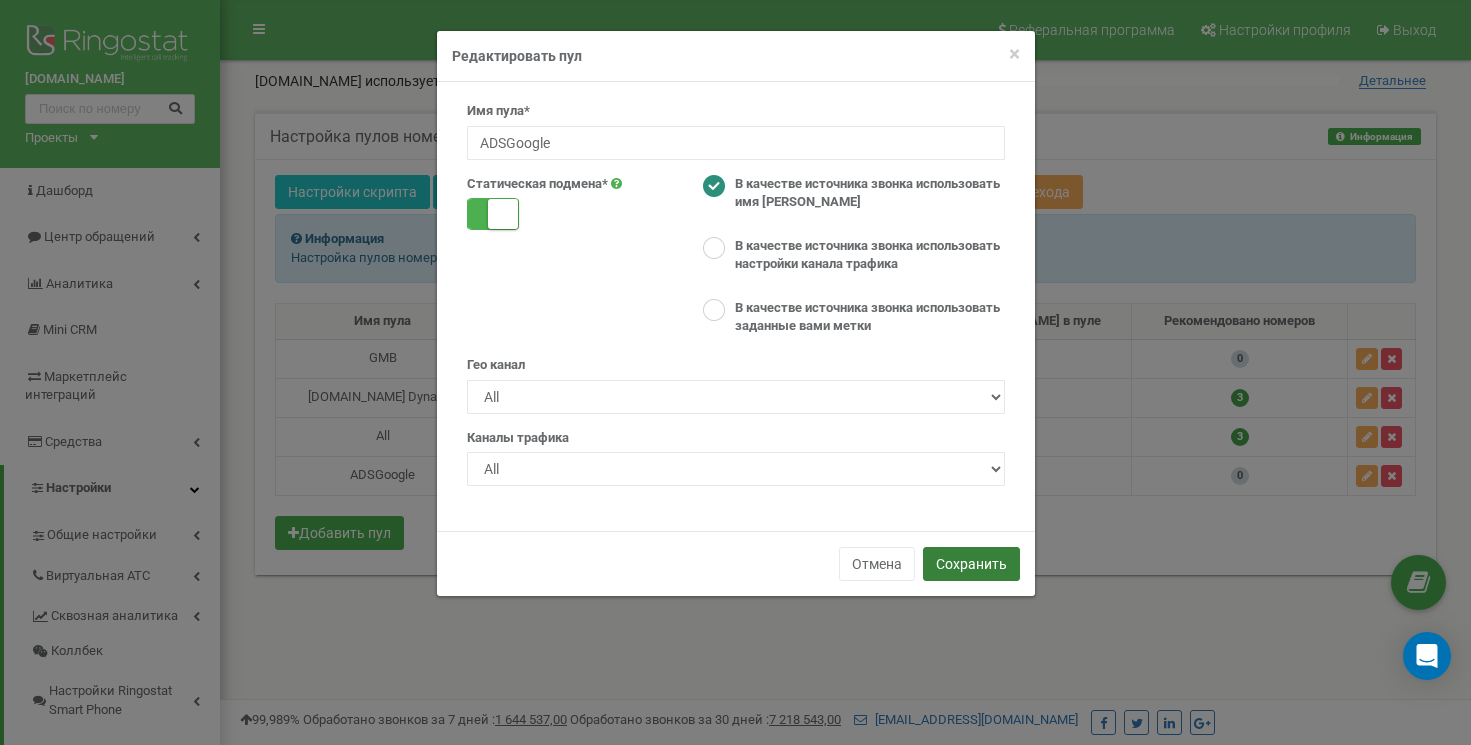 click on "Сохранить" at bounding box center (971, 564) 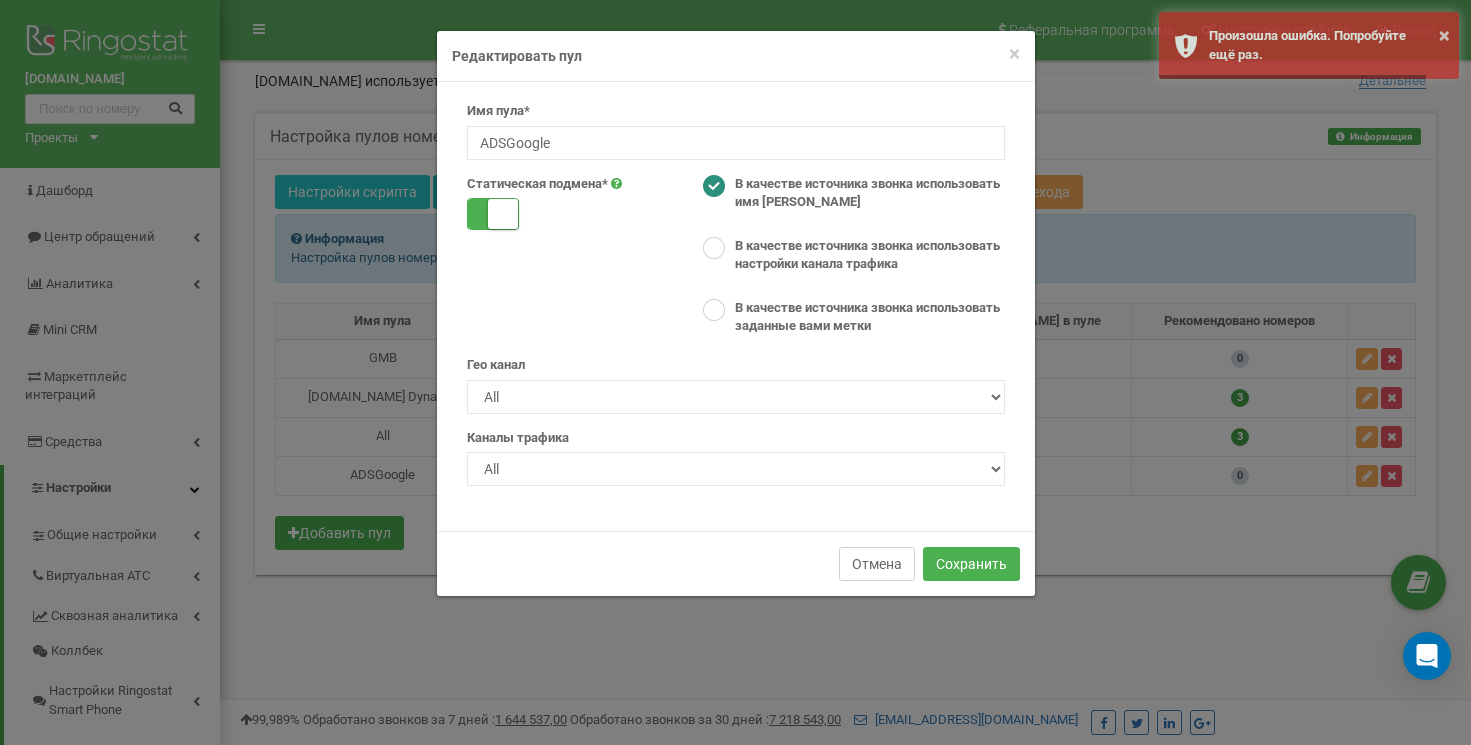 click on "Отмена" at bounding box center (877, 564) 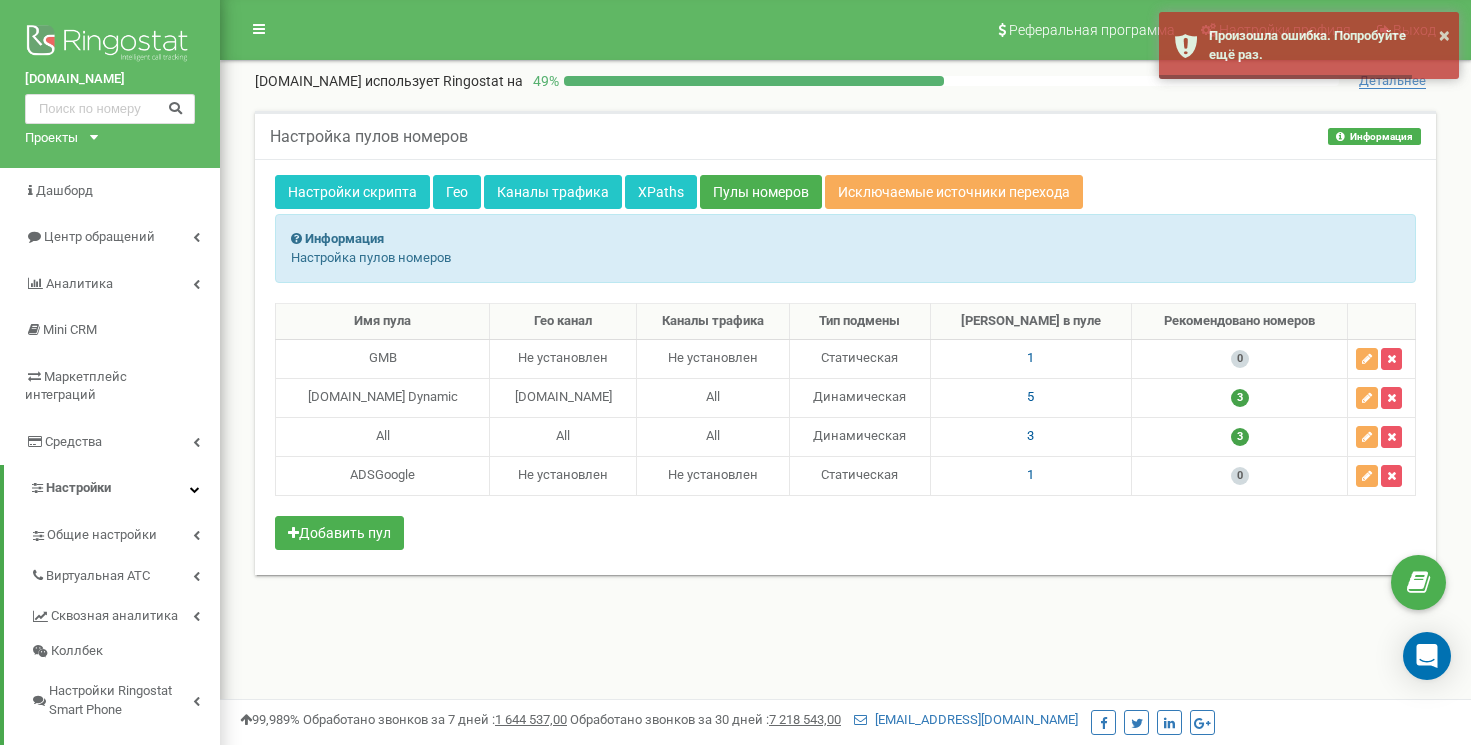 click on "Настройка пулов номеров
Информация
Информация
Настройка пулов номеров
Настройки скрипта
Гео
Каналы трафика
XPaths
Пулы номеров
Исключаемые источники перехода
Информация
Настройка пулов номеров
GMB 1 All" at bounding box center [845, 355] 